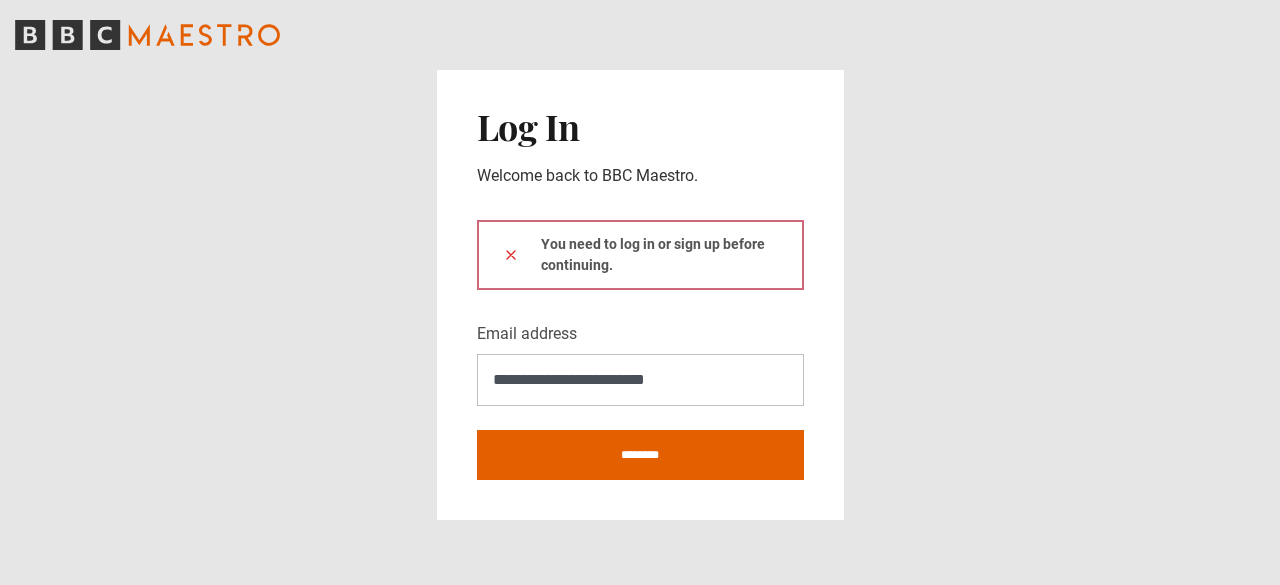 scroll, scrollTop: 0, scrollLeft: 0, axis: both 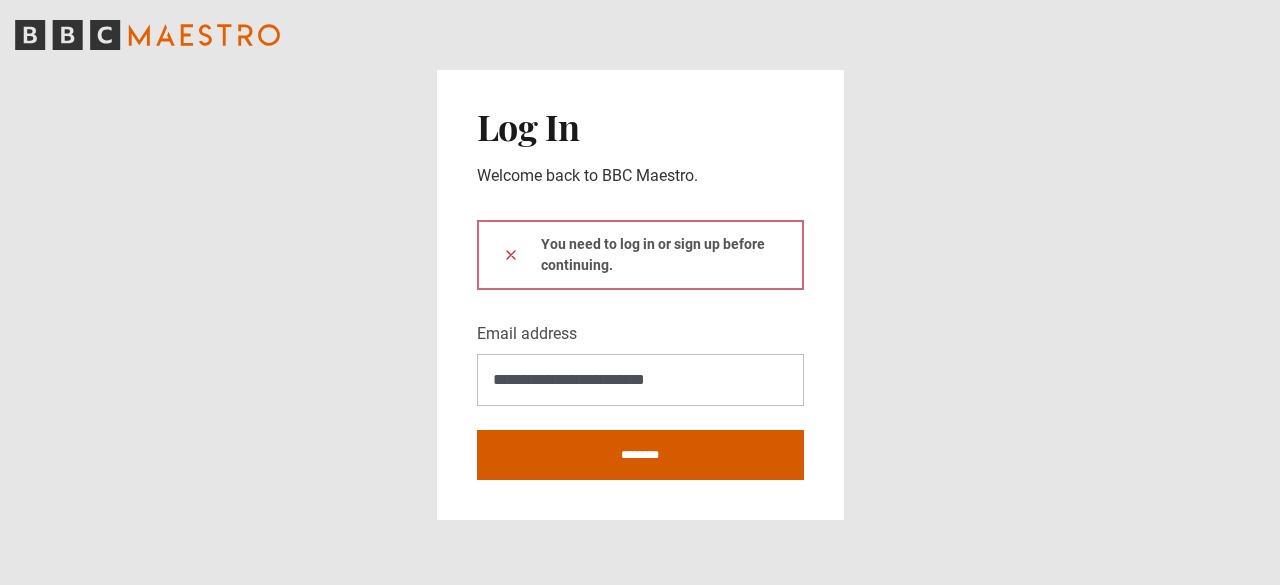 click on "********" at bounding box center (640, 455) 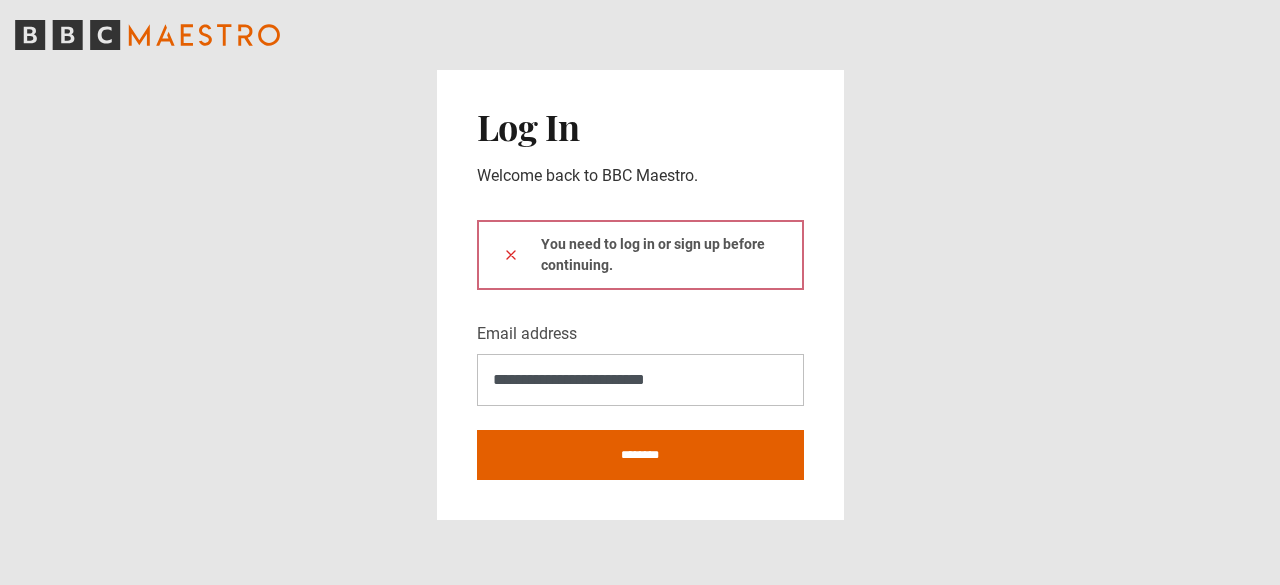 type on "**********" 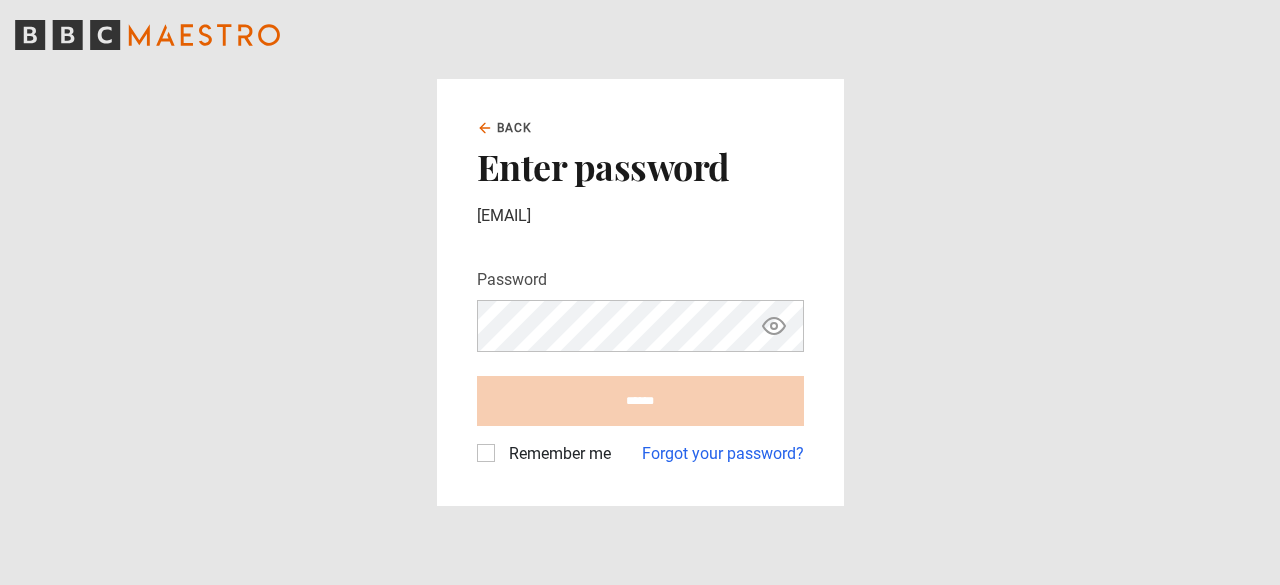 scroll, scrollTop: 0, scrollLeft: 0, axis: both 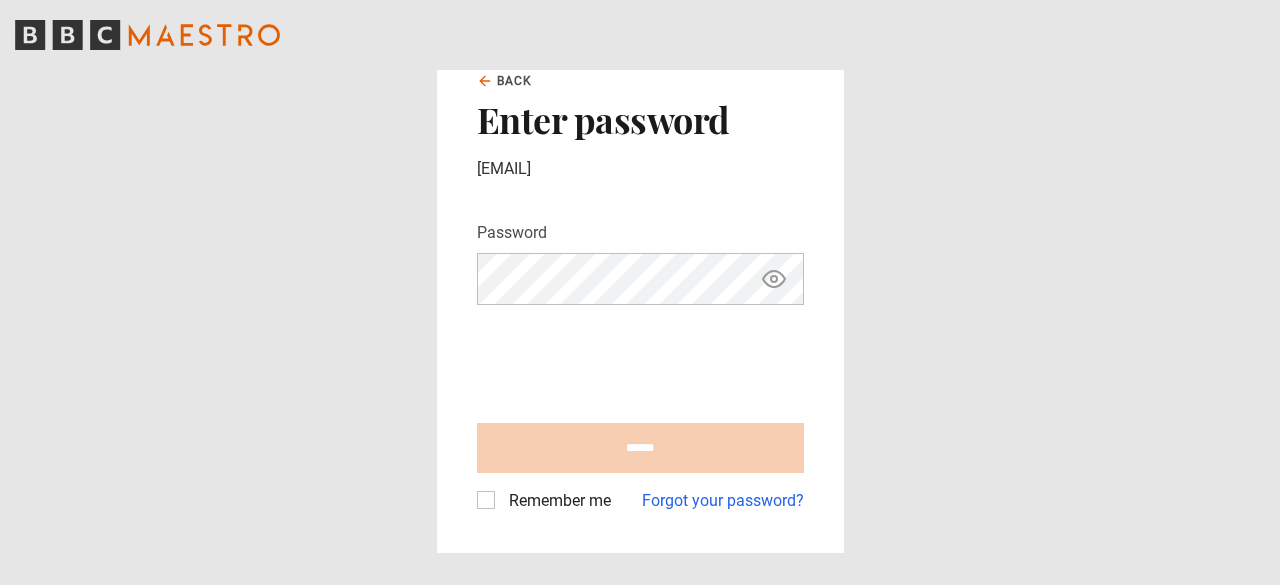 click on "Back
Enter password
[EMAIL]
Password
Your password is hidden
******
Remember me
Forgot your password?" at bounding box center [640, 292] 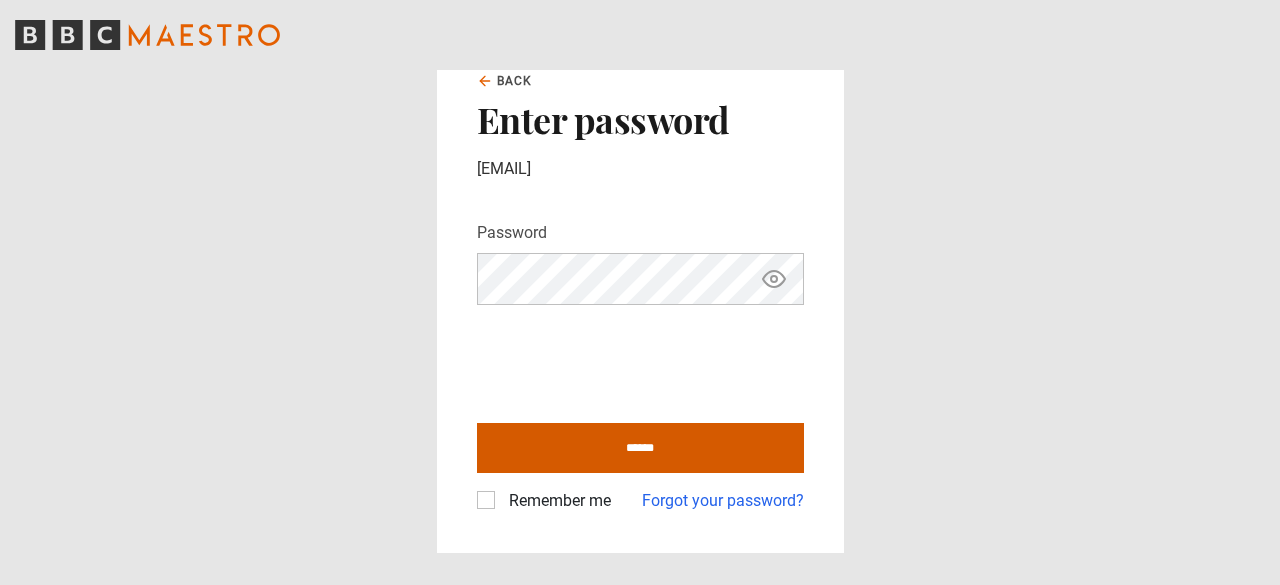 click on "******" at bounding box center (640, 448) 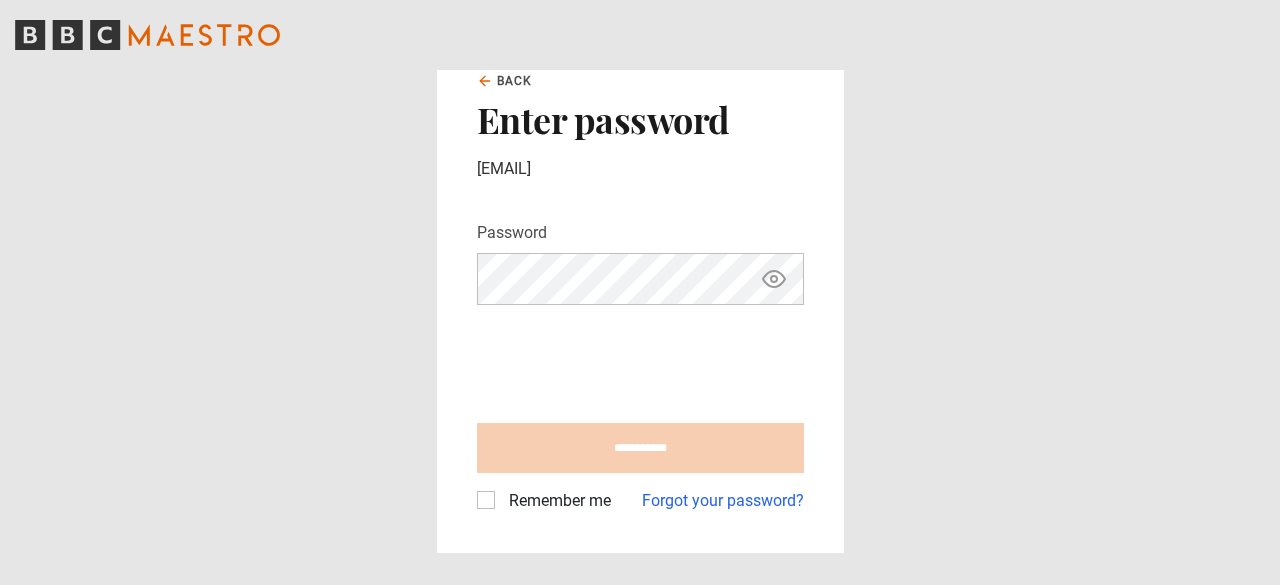 type on "**********" 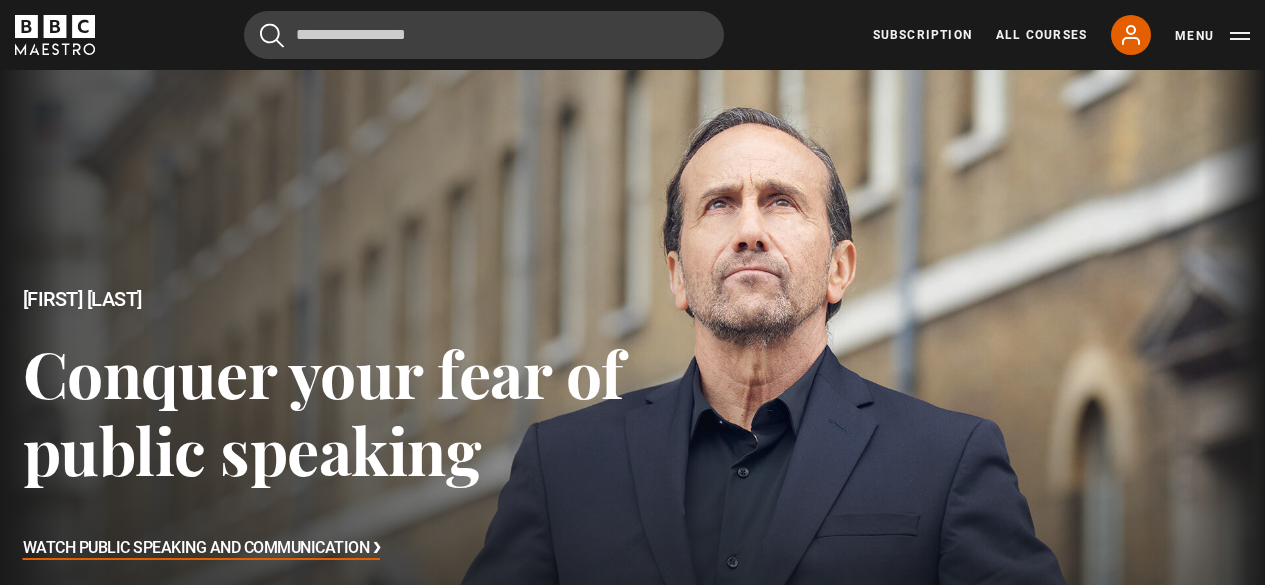 scroll, scrollTop: 0, scrollLeft: 0, axis: both 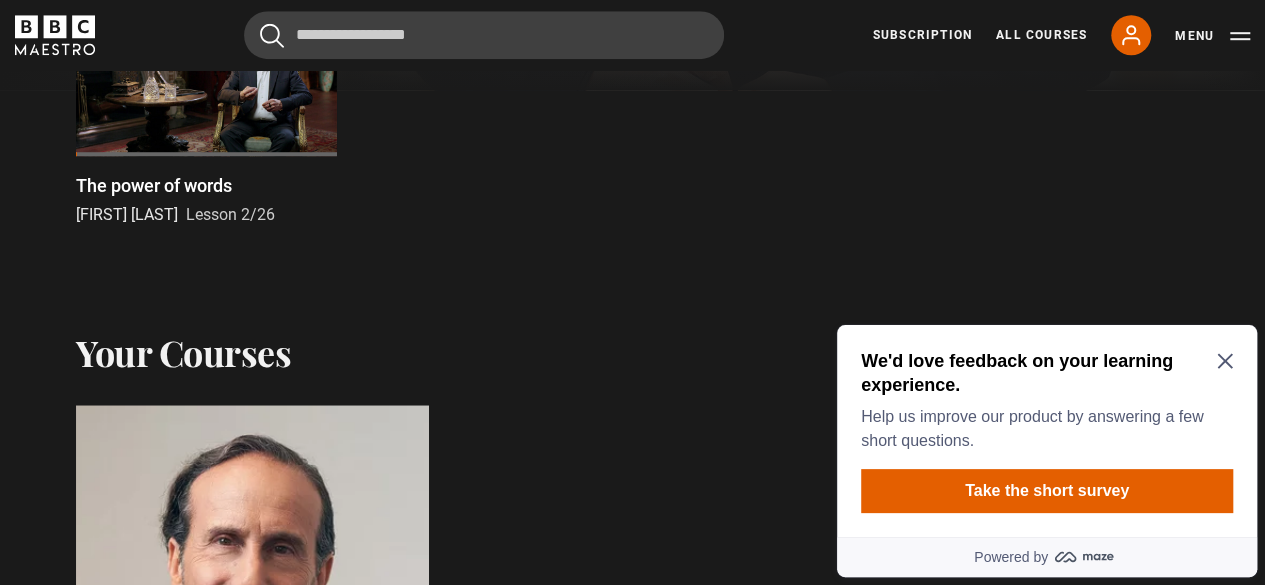 click 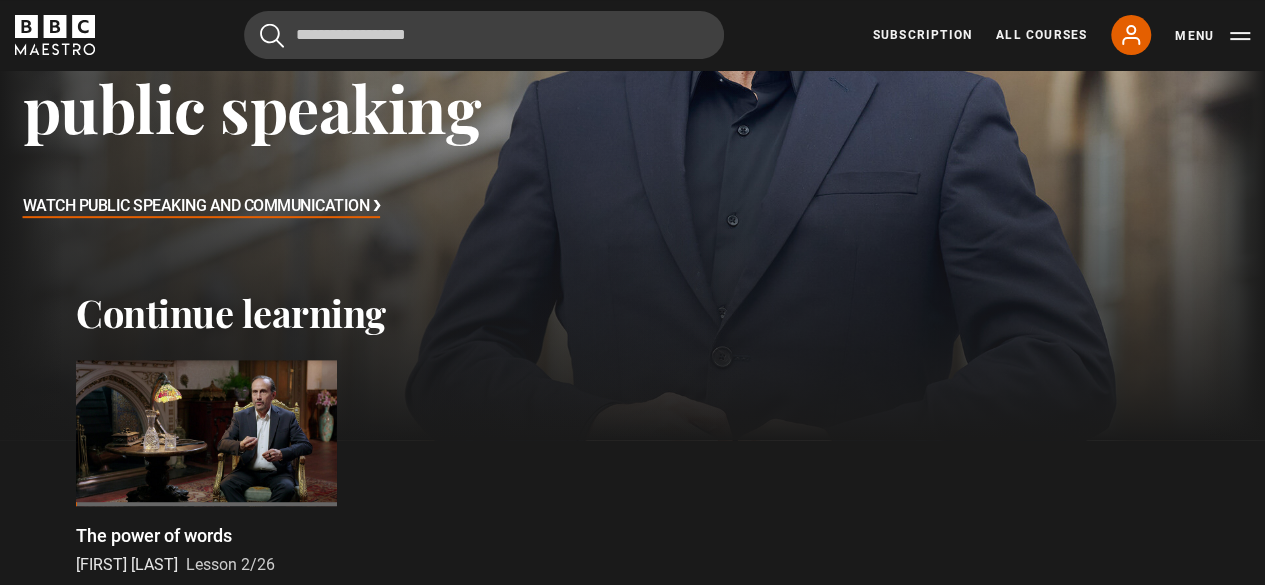 scroll, scrollTop: 543, scrollLeft: 0, axis: vertical 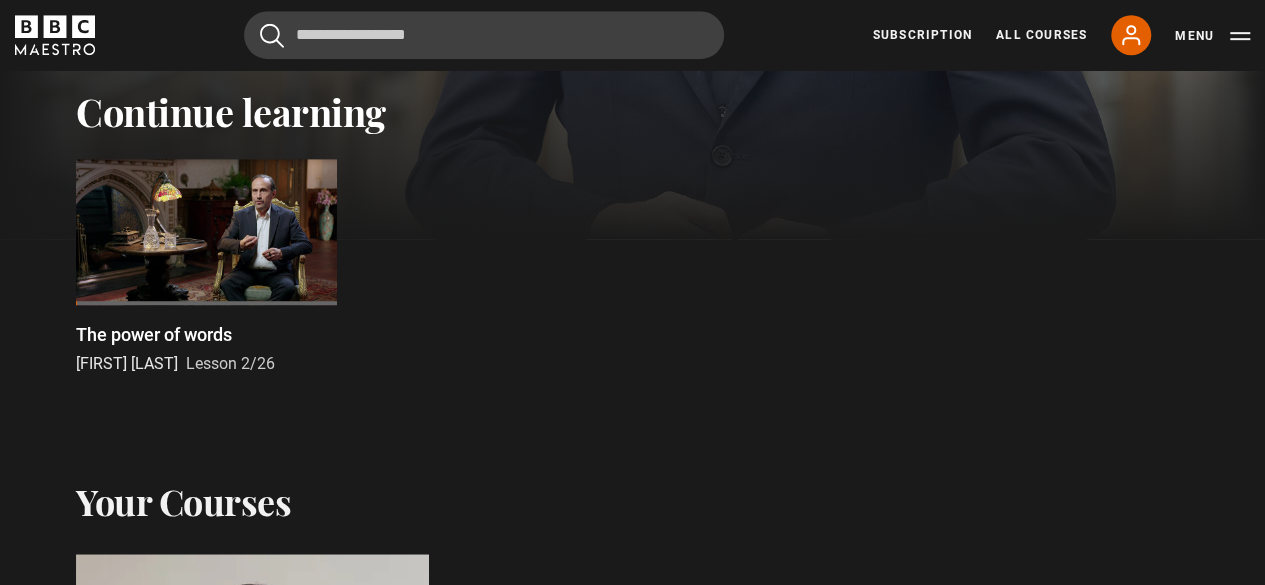click at bounding box center (206, 232) 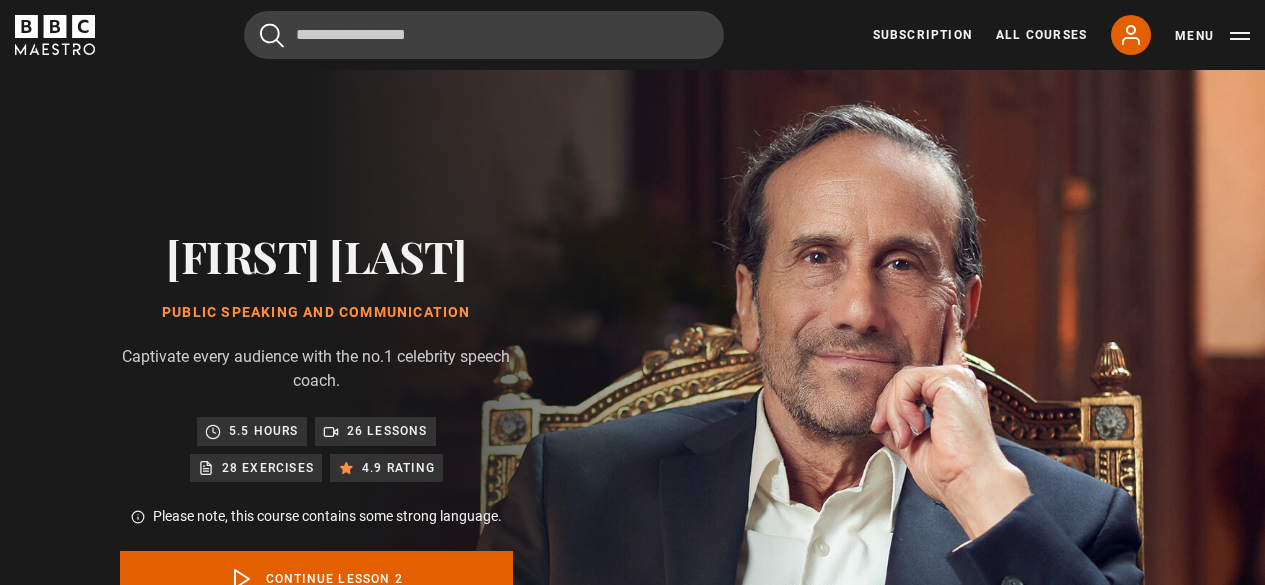 scroll, scrollTop: 848, scrollLeft: 0, axis: vertical 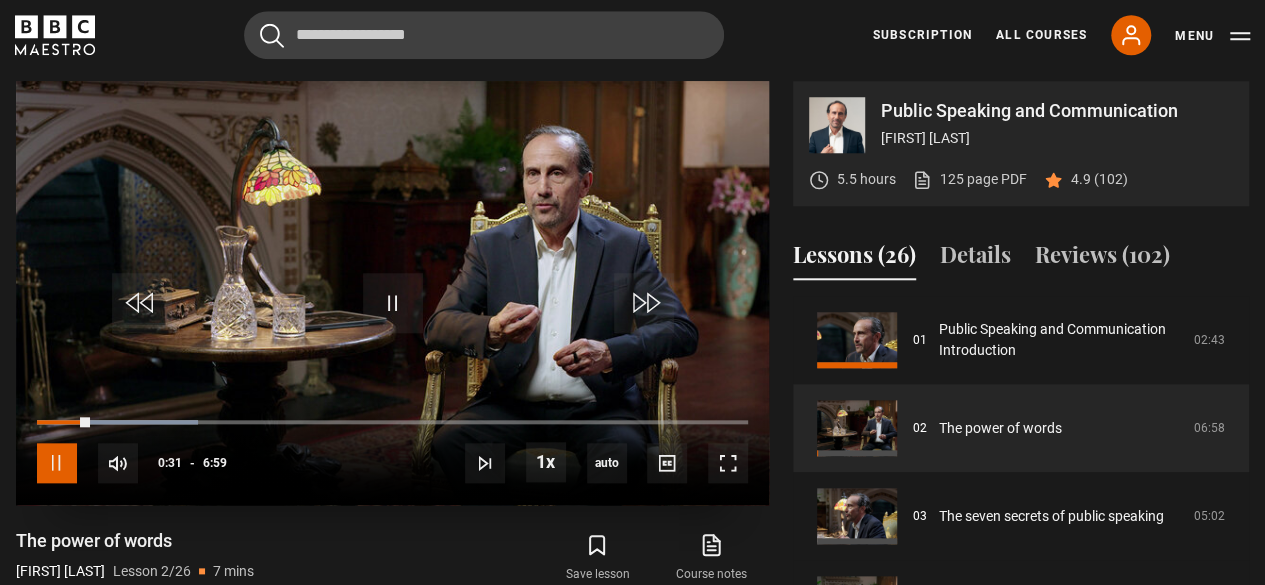click at bounding box center [57, 463] 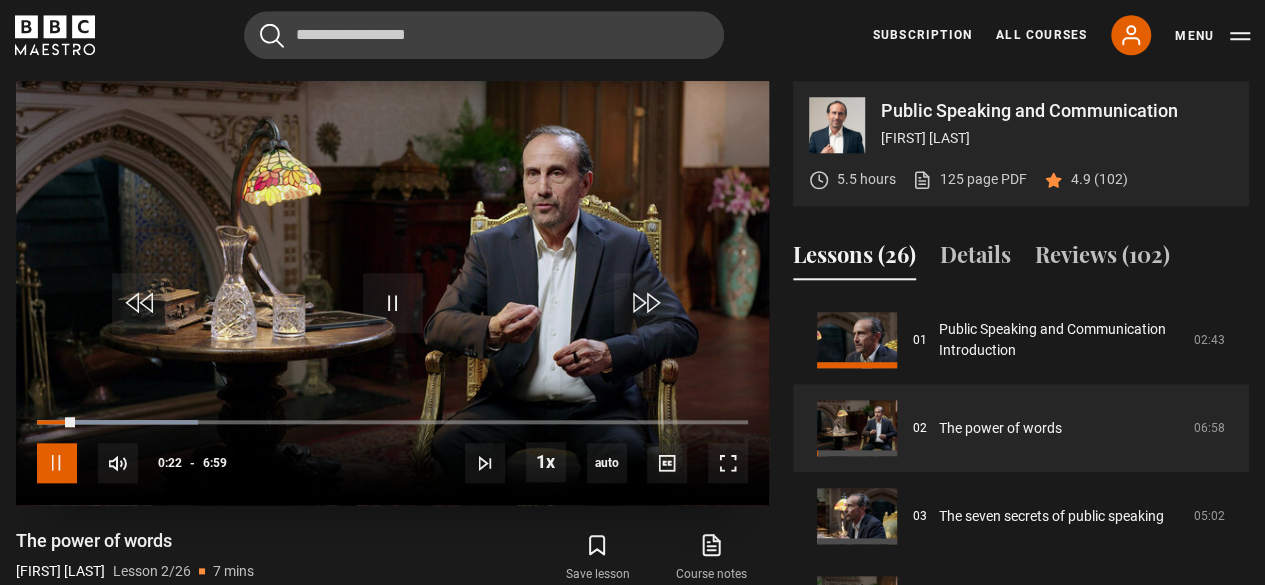 click at bounding box center (57, 463) 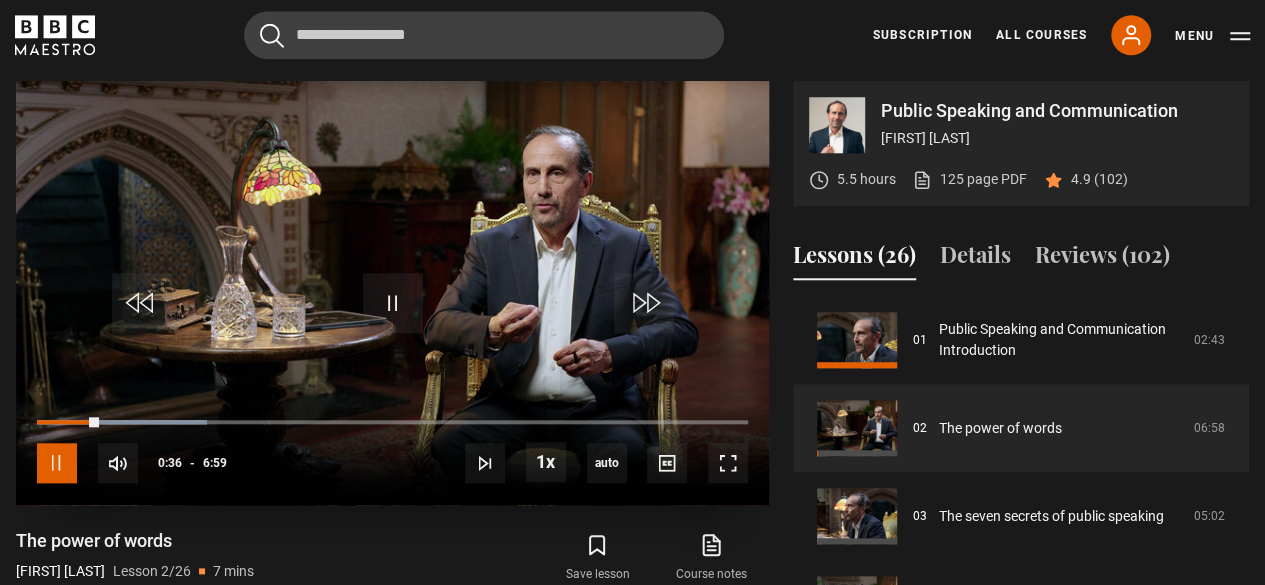 click at bounding box center [57, 463] 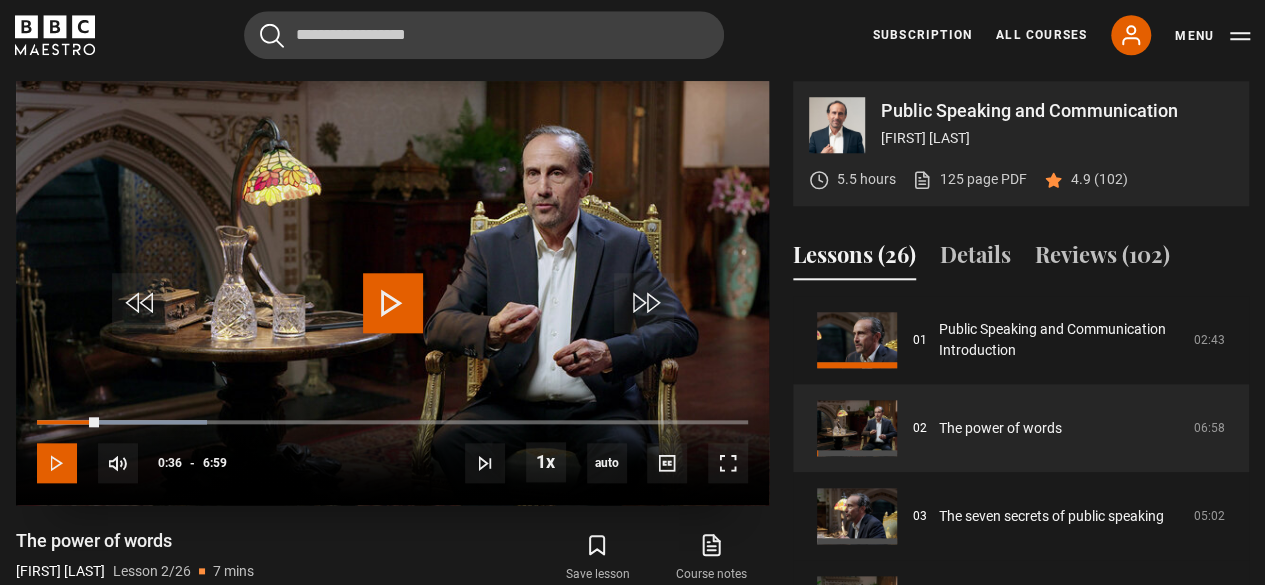 click at bounding box center [57, 463] 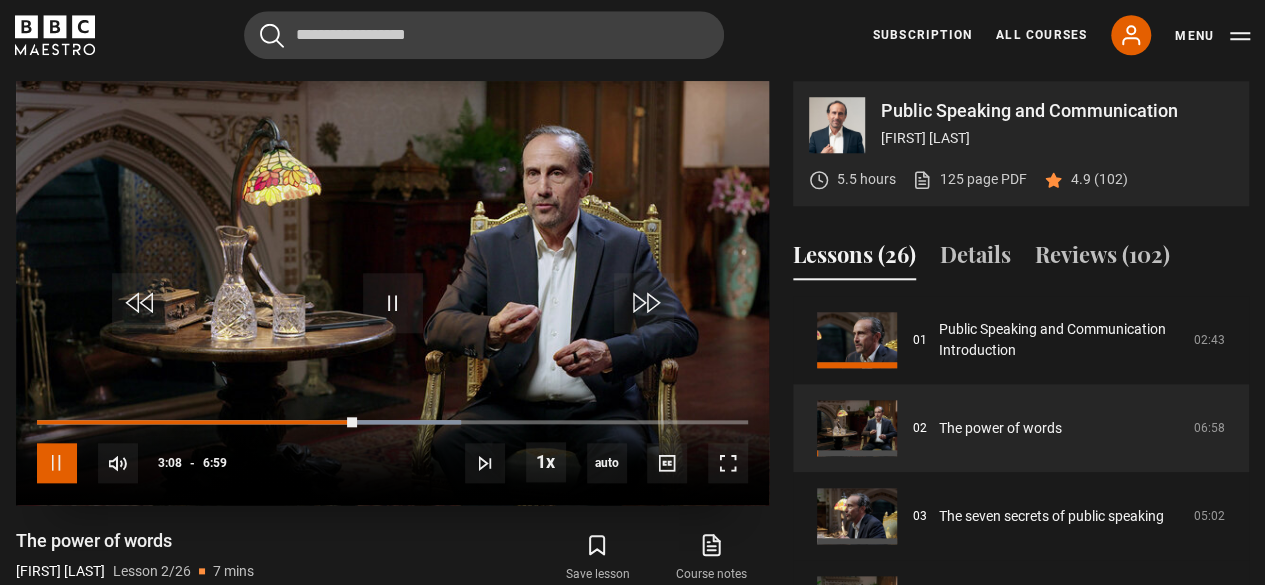 click at bounding box center (57, 463) 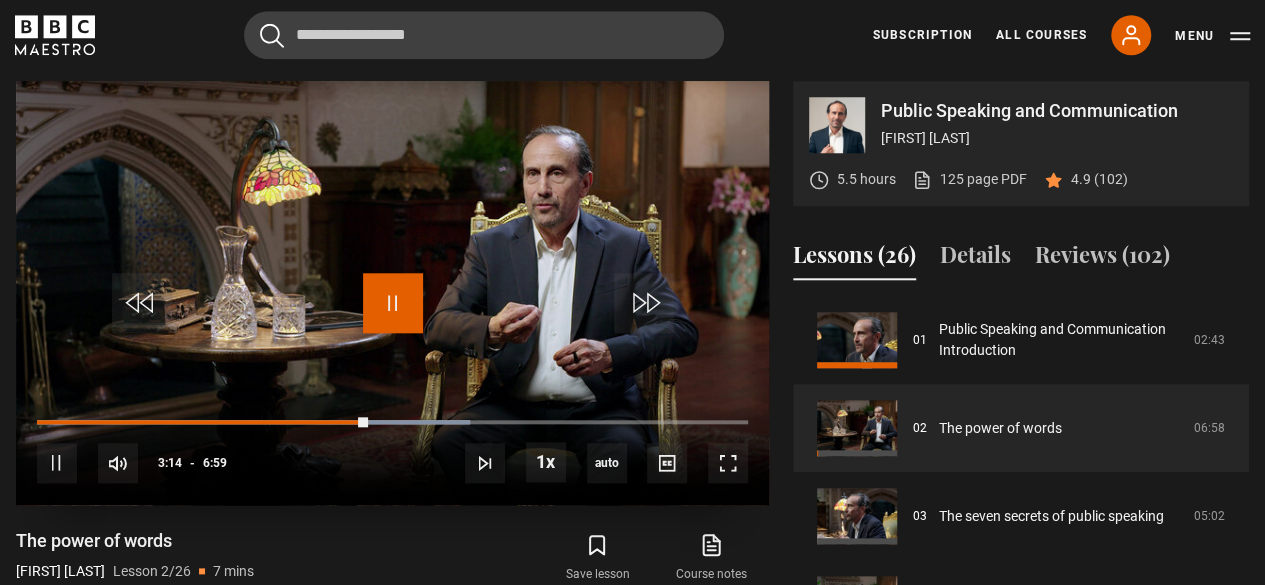 click at bounding box center (393, 303) 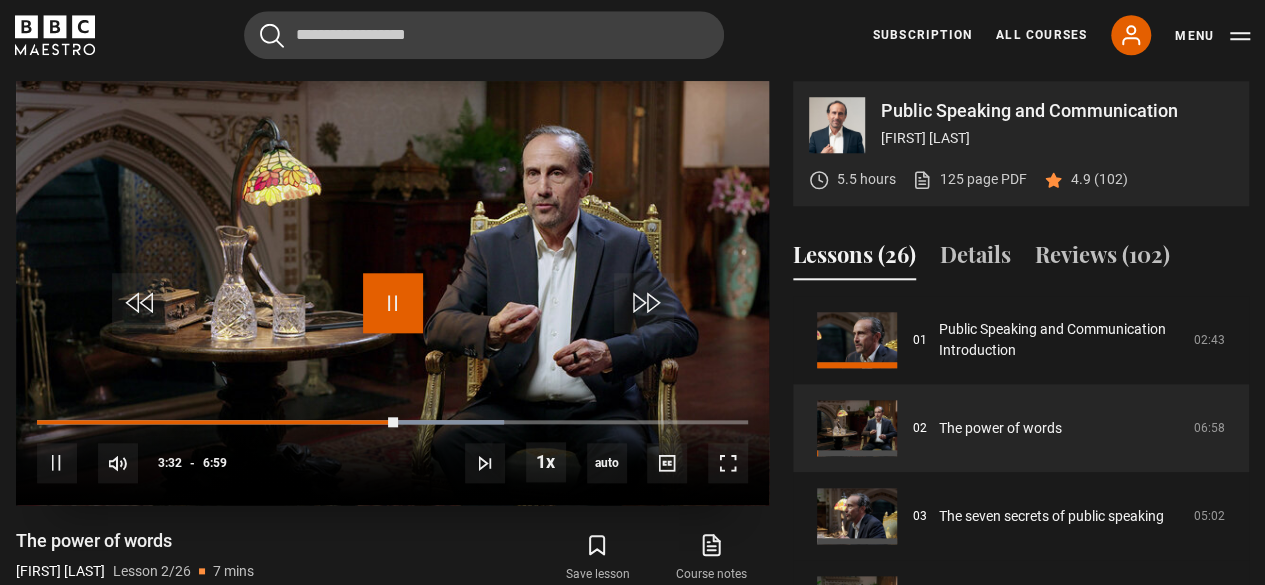 click at bounding box center (393, 303) 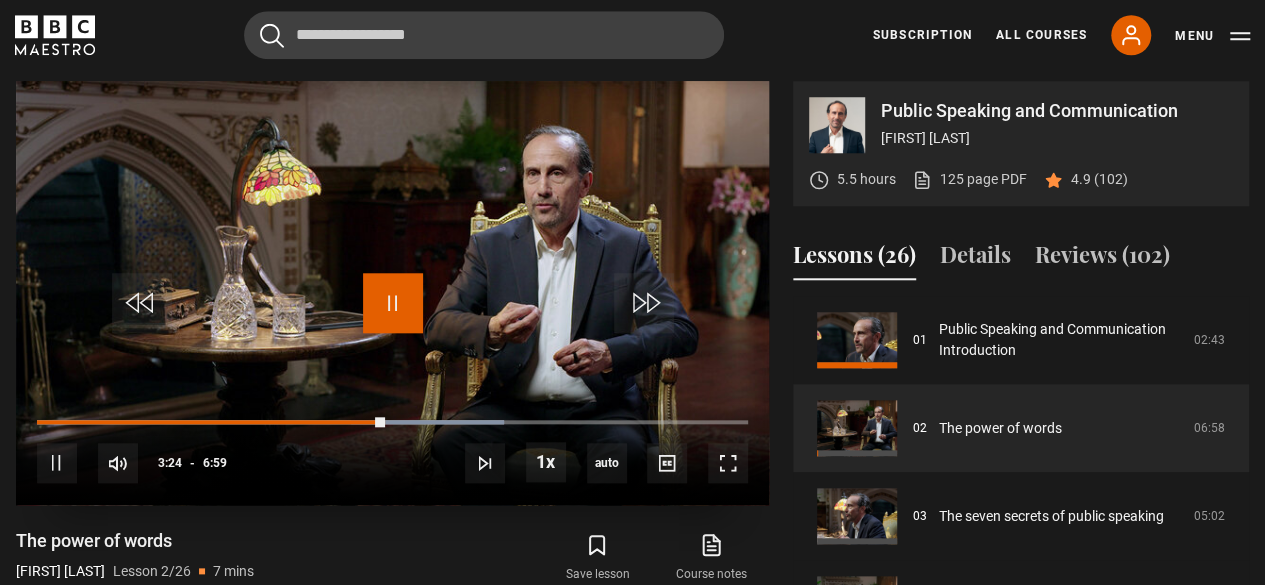 click at bounding box center [393, 303] 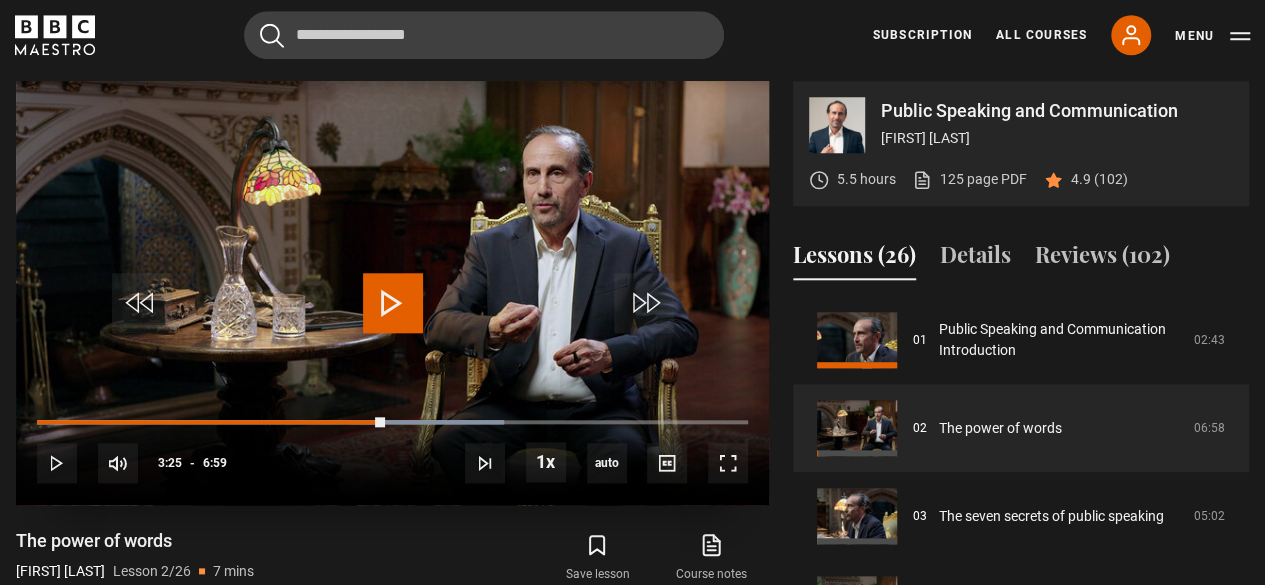 click at bounding box center [393, 303] 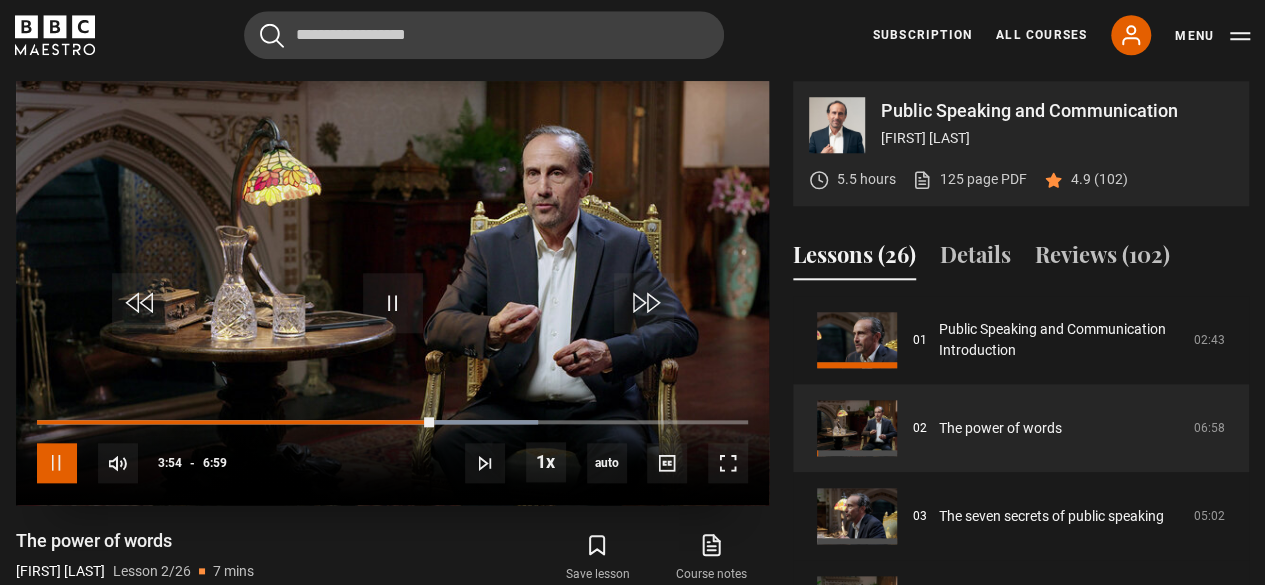 click at bounding box center [57, 463] 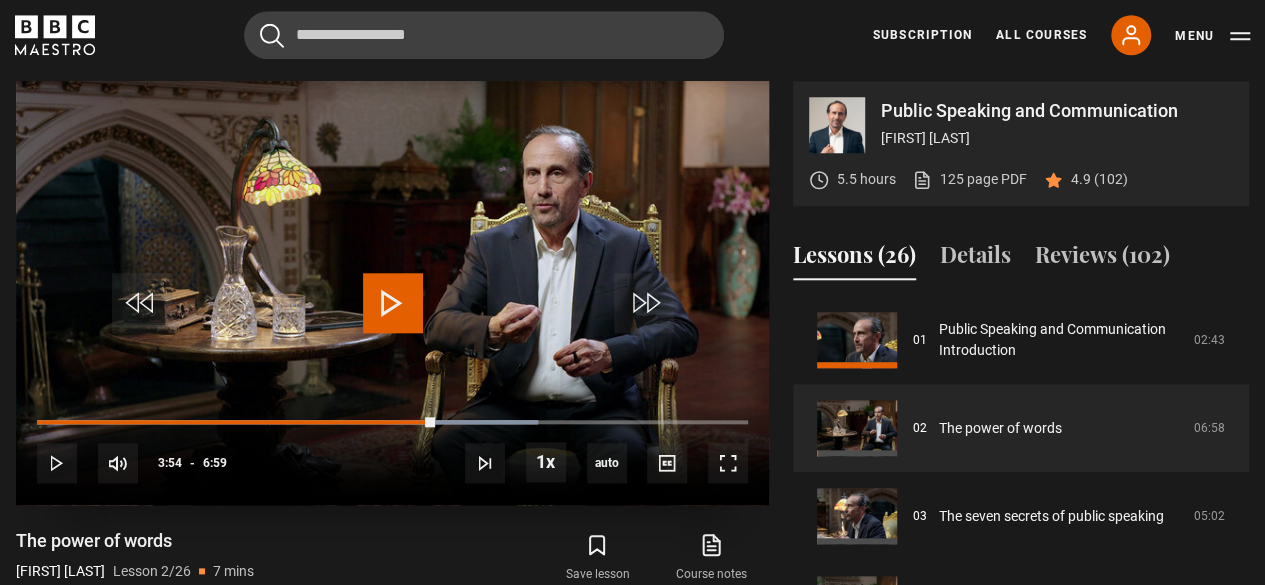 click at bounding box center [393, 303] 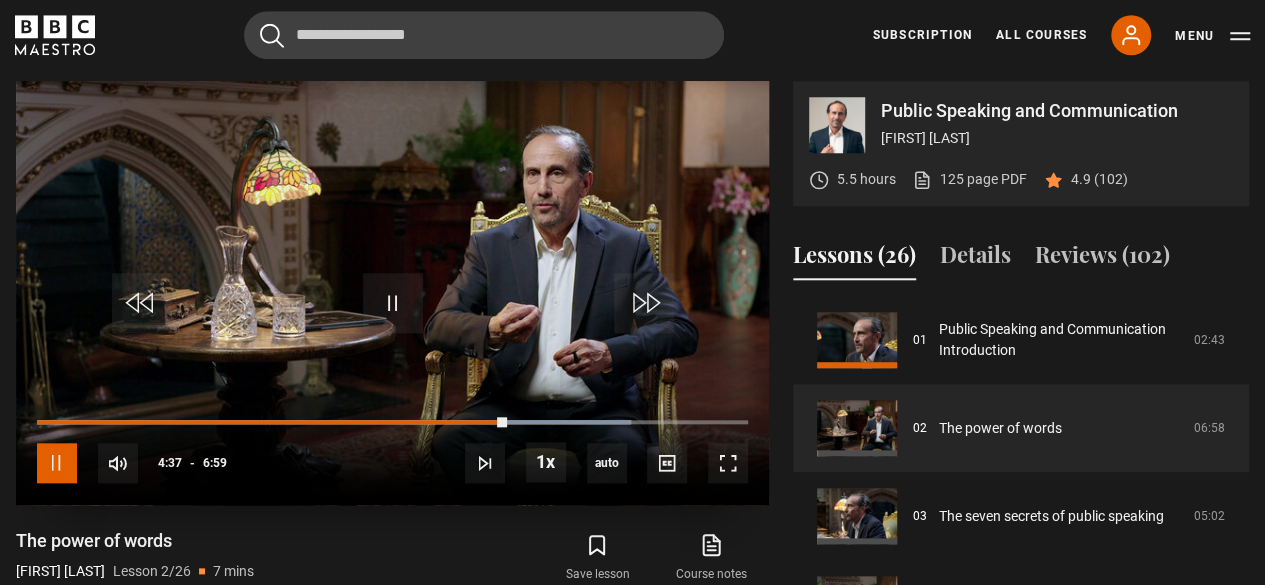 click at bounding box center [57, 463] 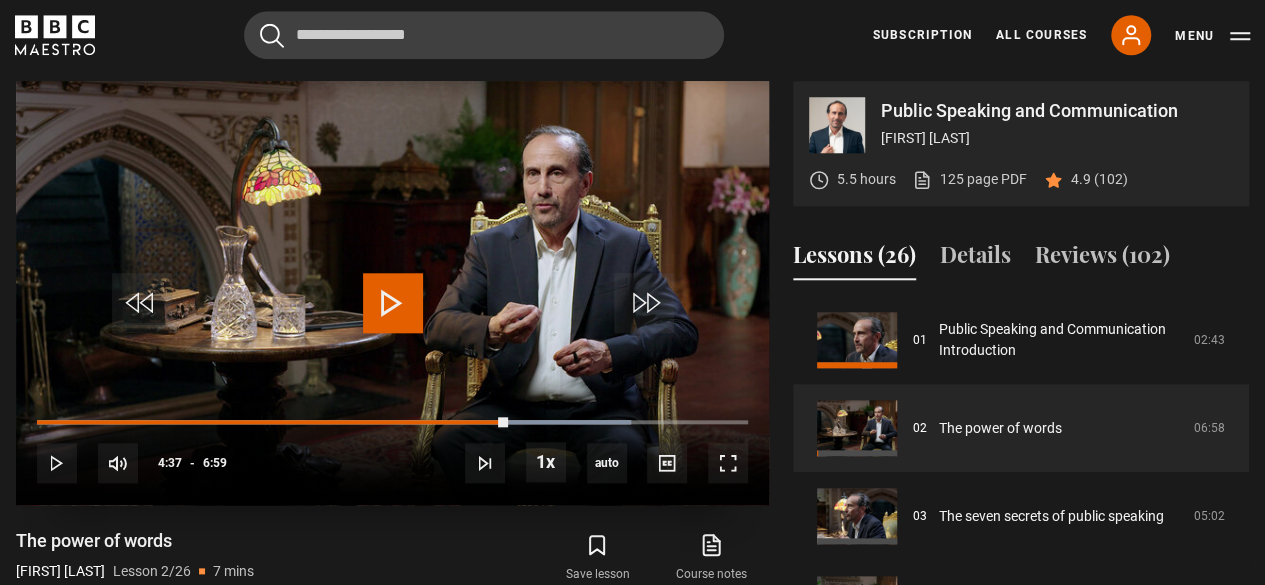 click at bounding box center [393, 303] 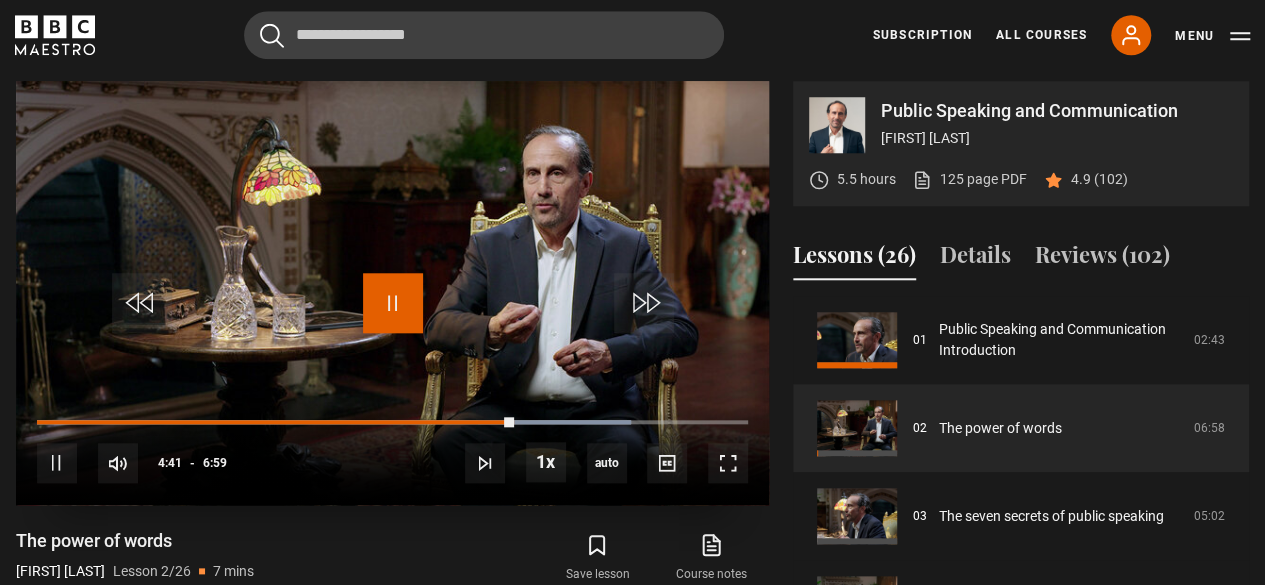 click at bounding box center [393, 303] 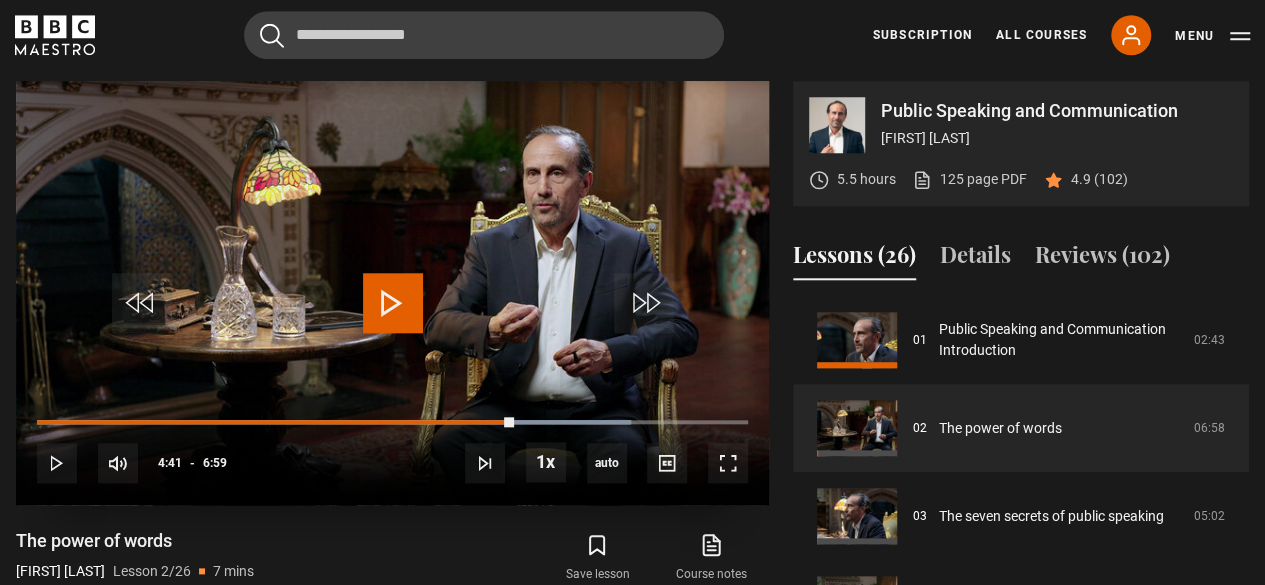 click at bounding box center (393, 303) 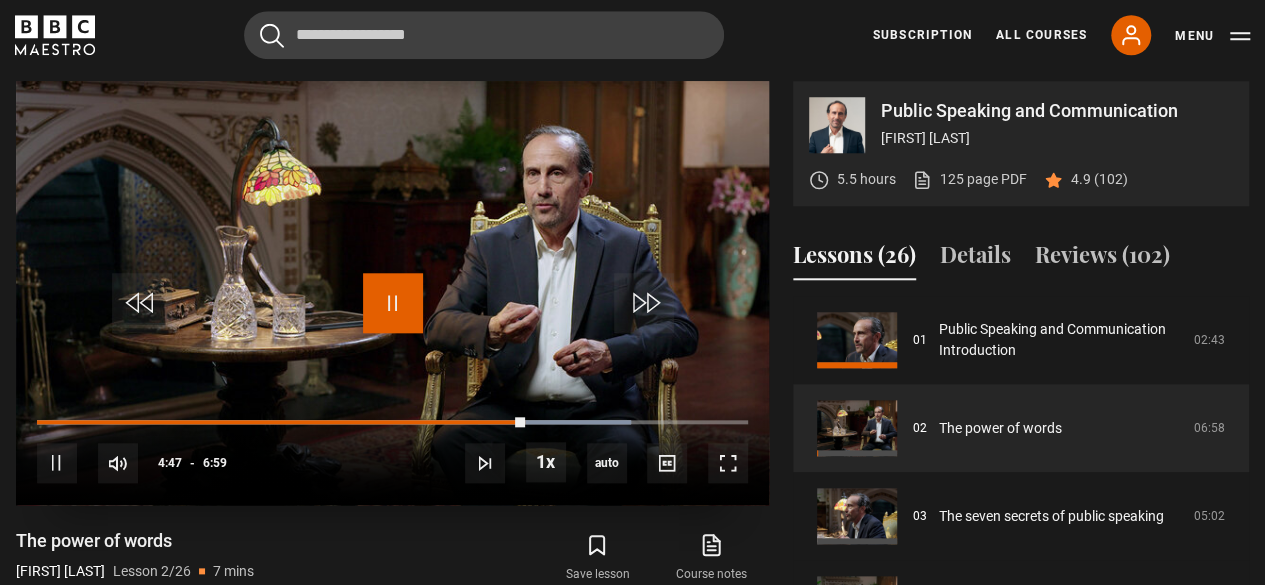 click at bounding box center [393, 303] 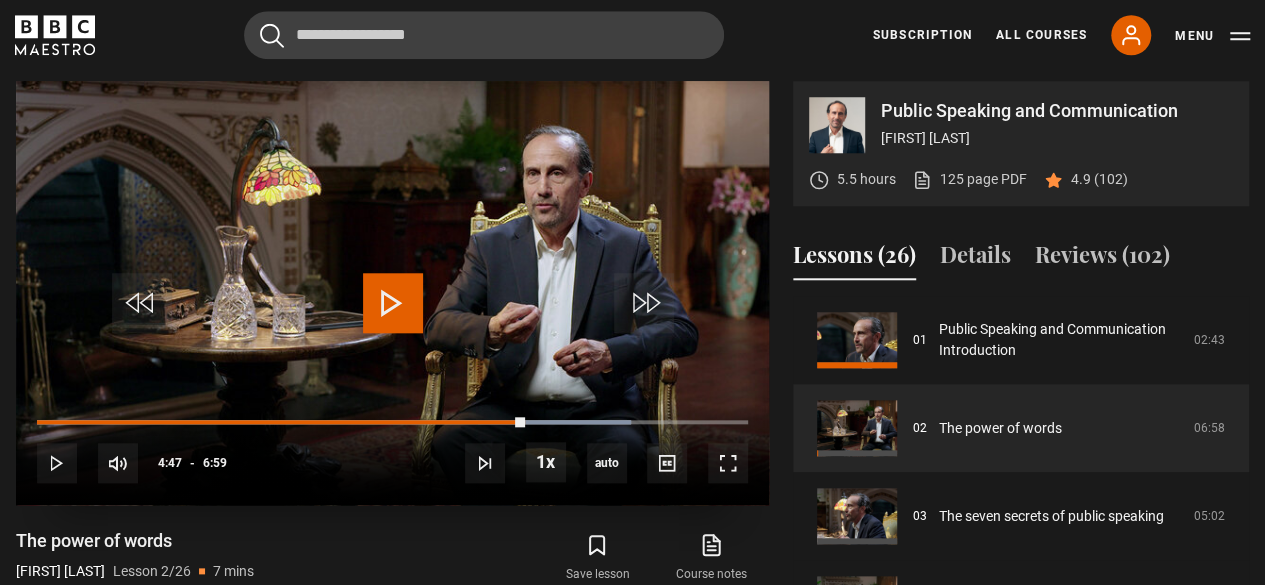 click at bounding box center (393, 303) 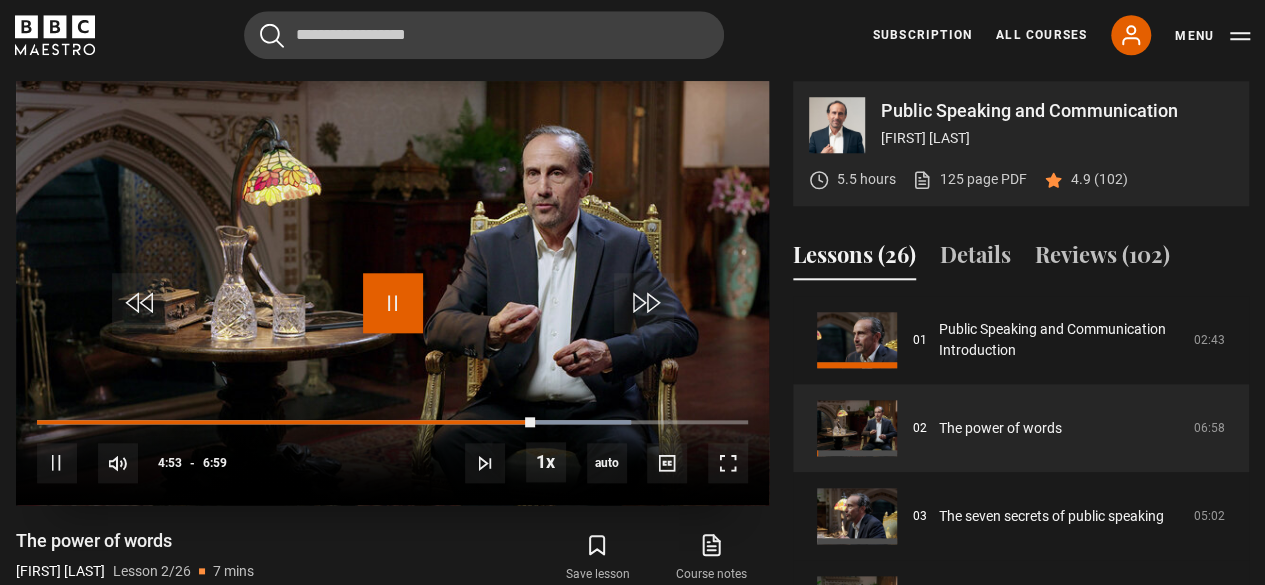 click at bounding box center (393, 303) 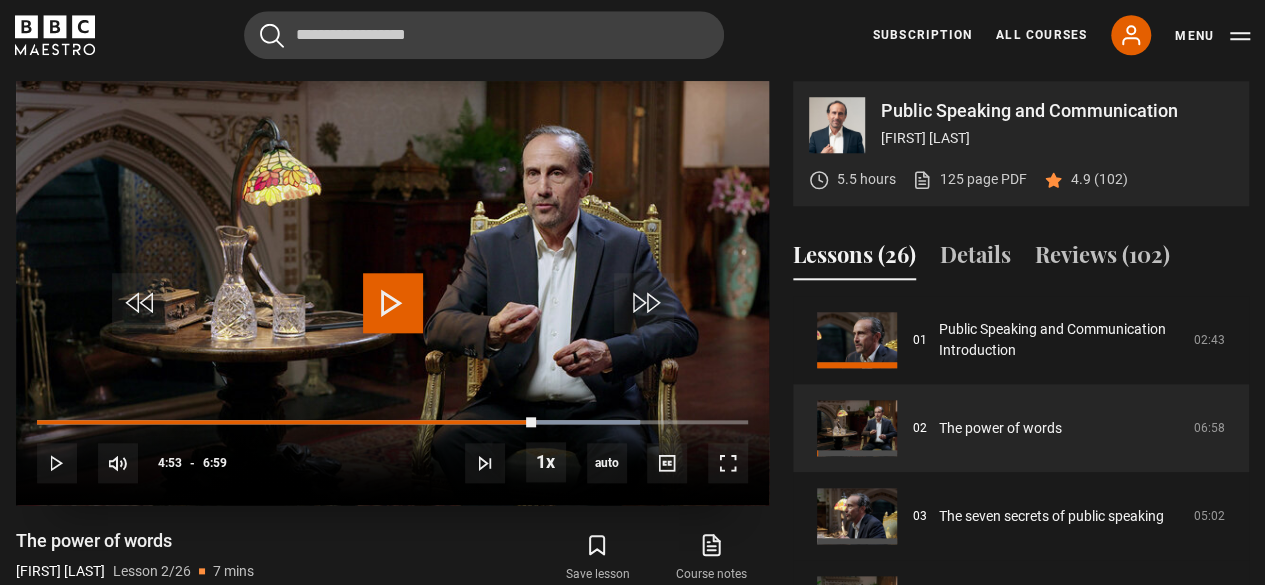 click at bounding box center [393, 303] 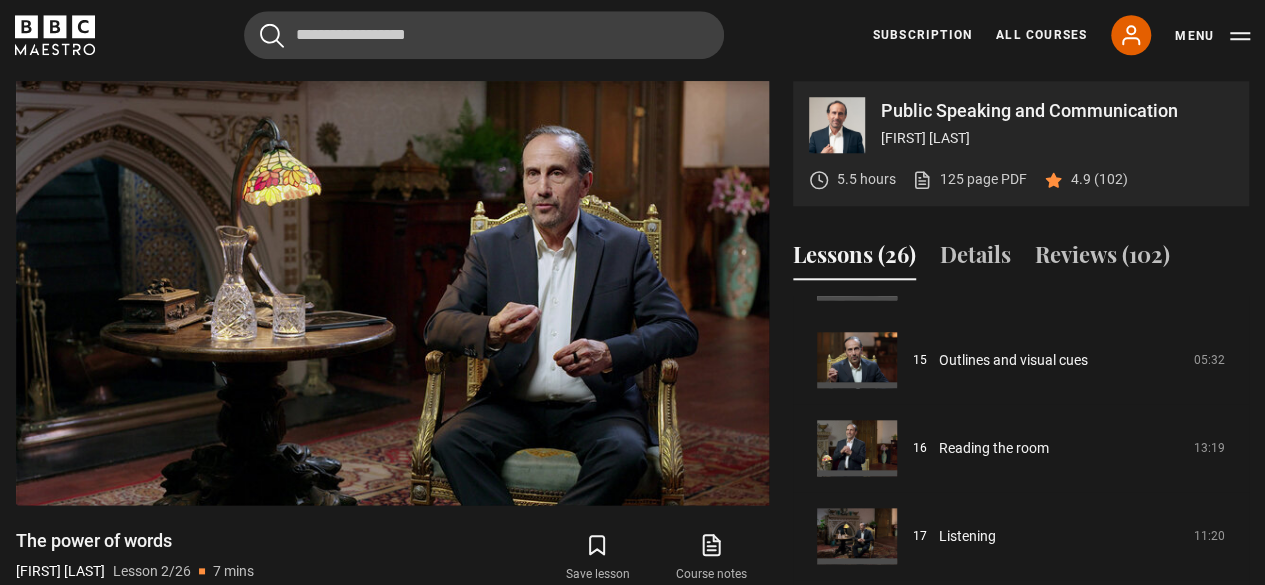 scroll, scrollTop: 1522, scrollLeft: 0, axis: vertical 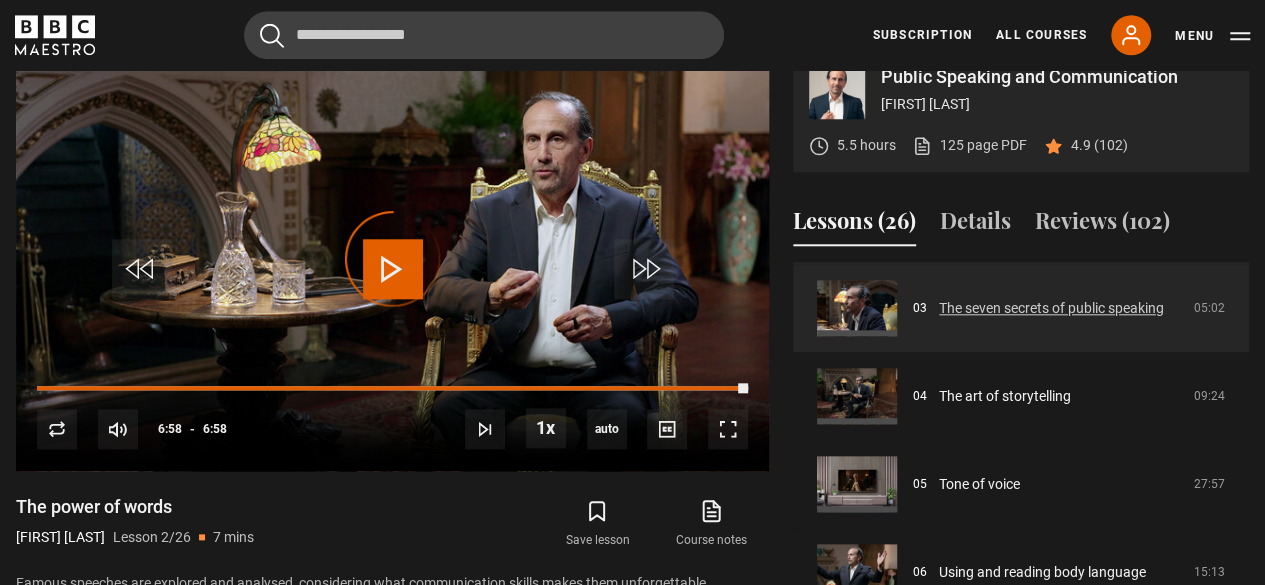 click on "The seven secrets of public speaking" at bounding box center (1051, 308) 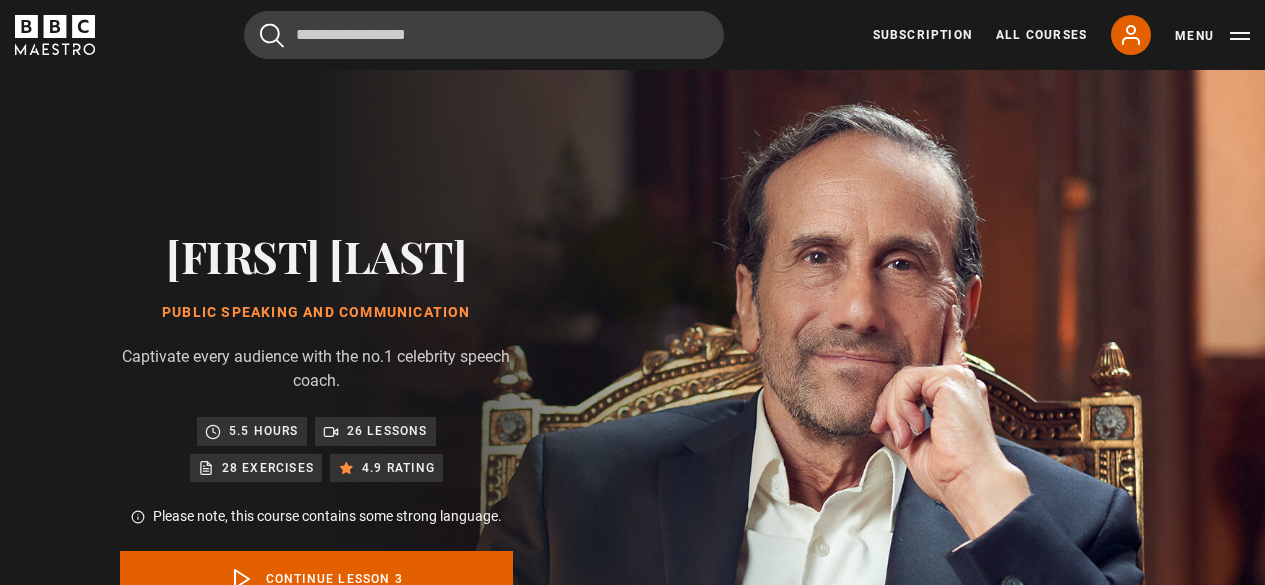 scroll, scrollTop: 848, scrollLeft: 0, axis: vertical 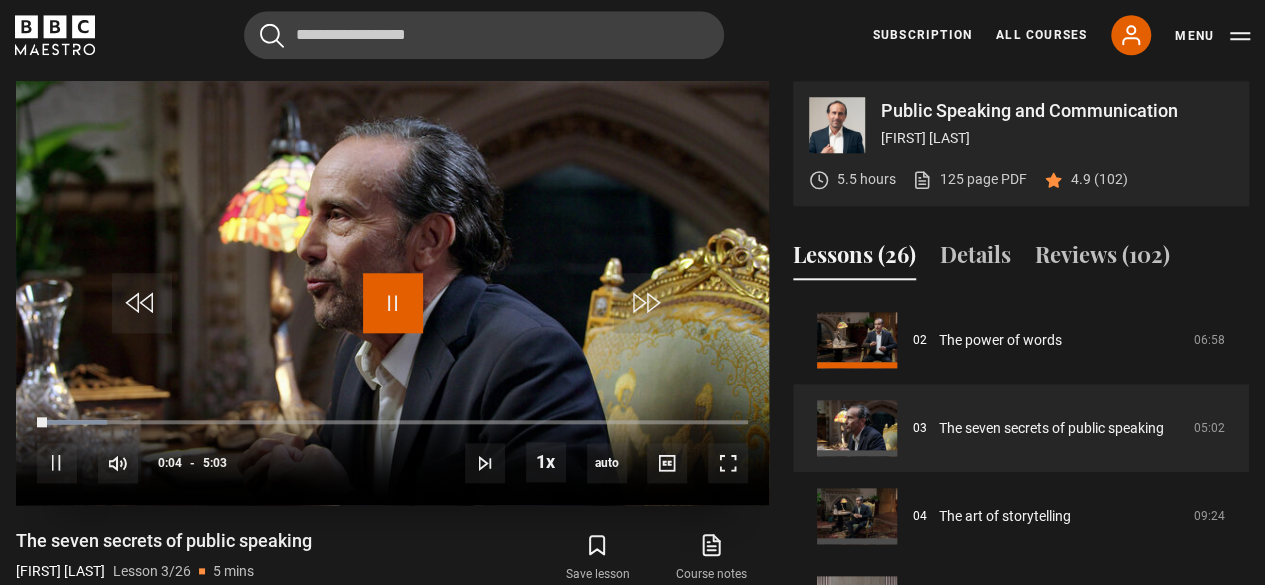 click at bounding box center (393, 303) 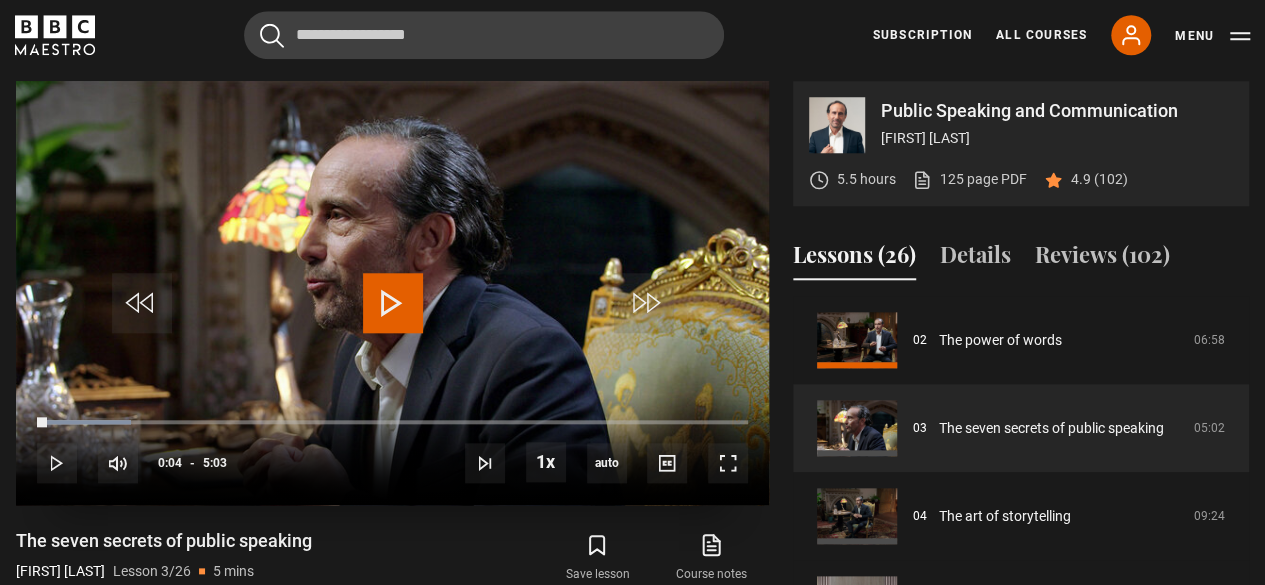 click at bounding box center [393, 303] 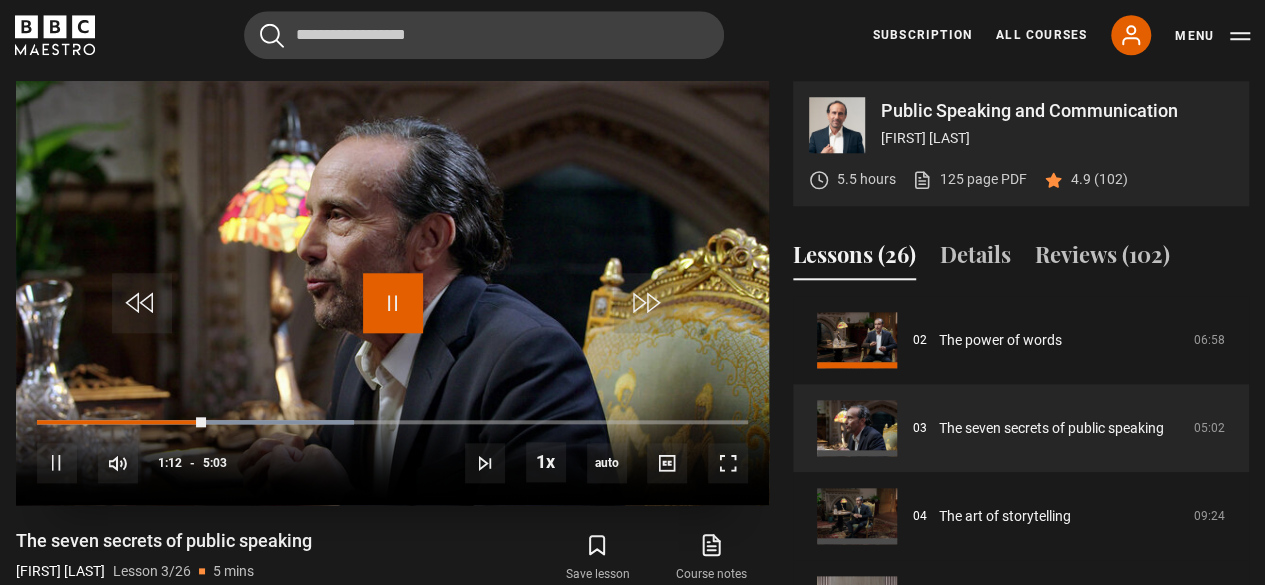 click at bounding box center (393, 303) 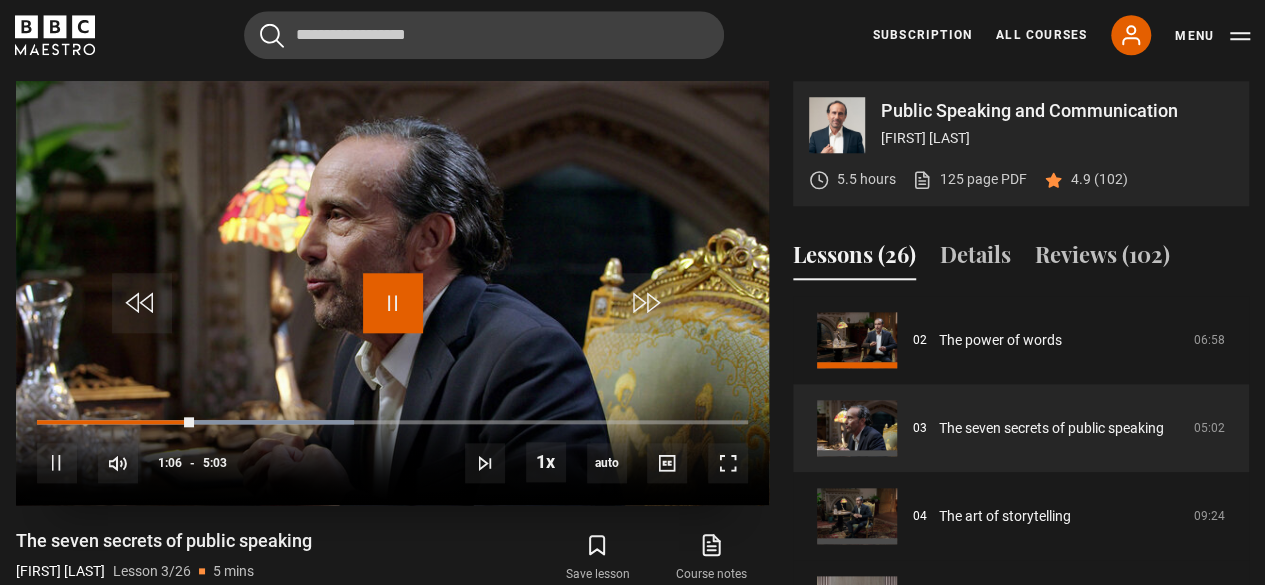 click at bounding box center (393, 303) 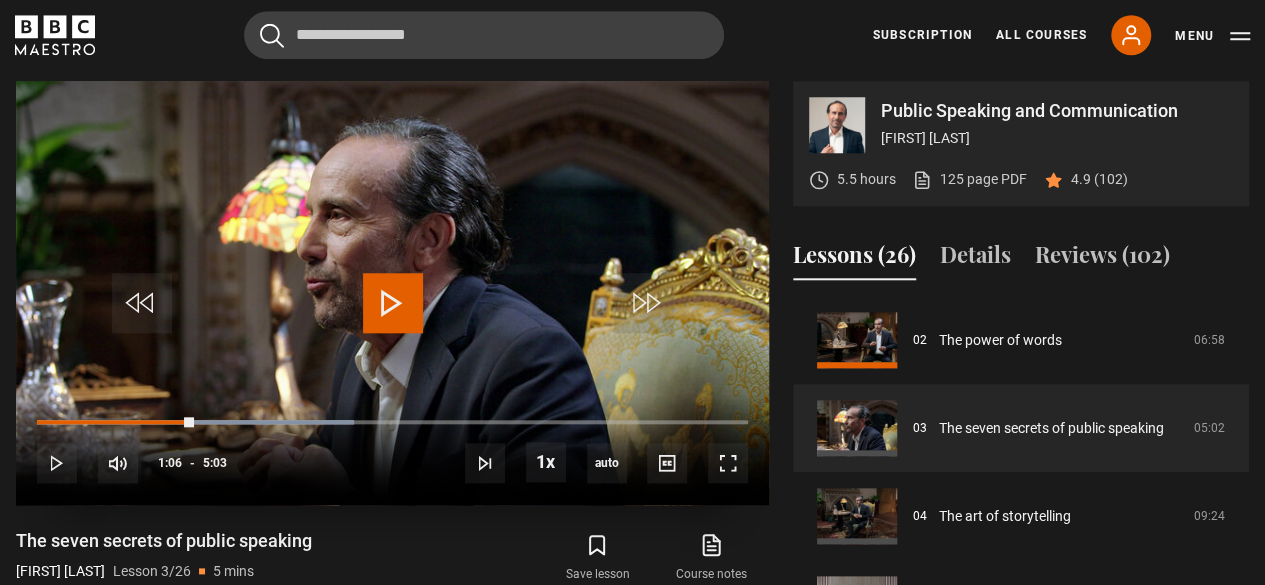 click at bounding box center (393, 303) 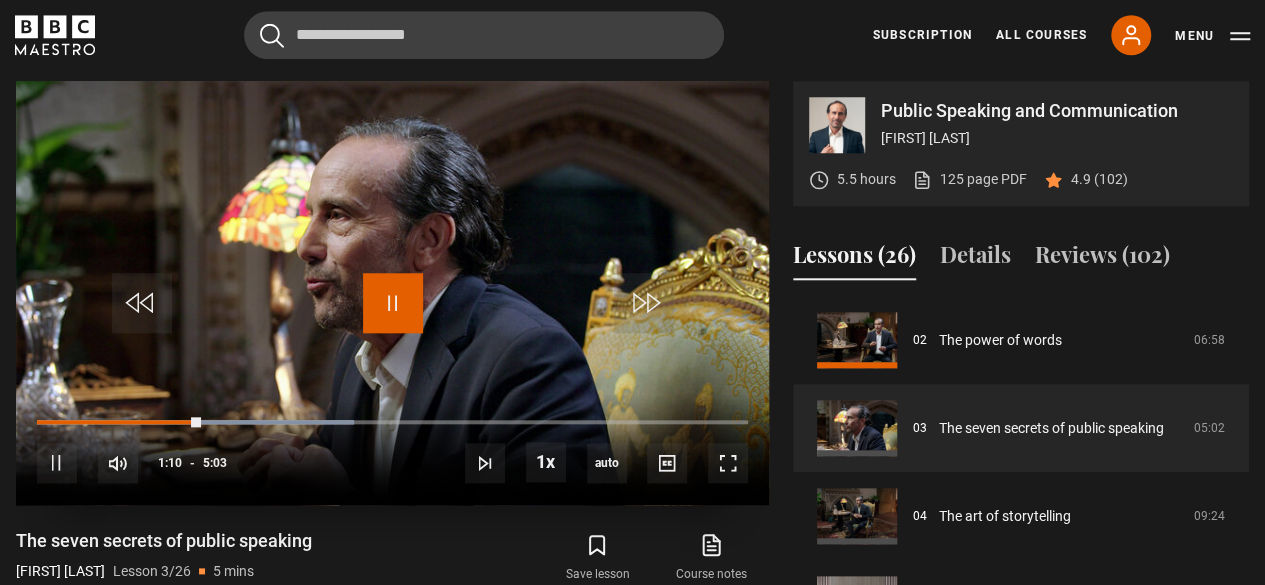 click at bounding box center (393, 303) 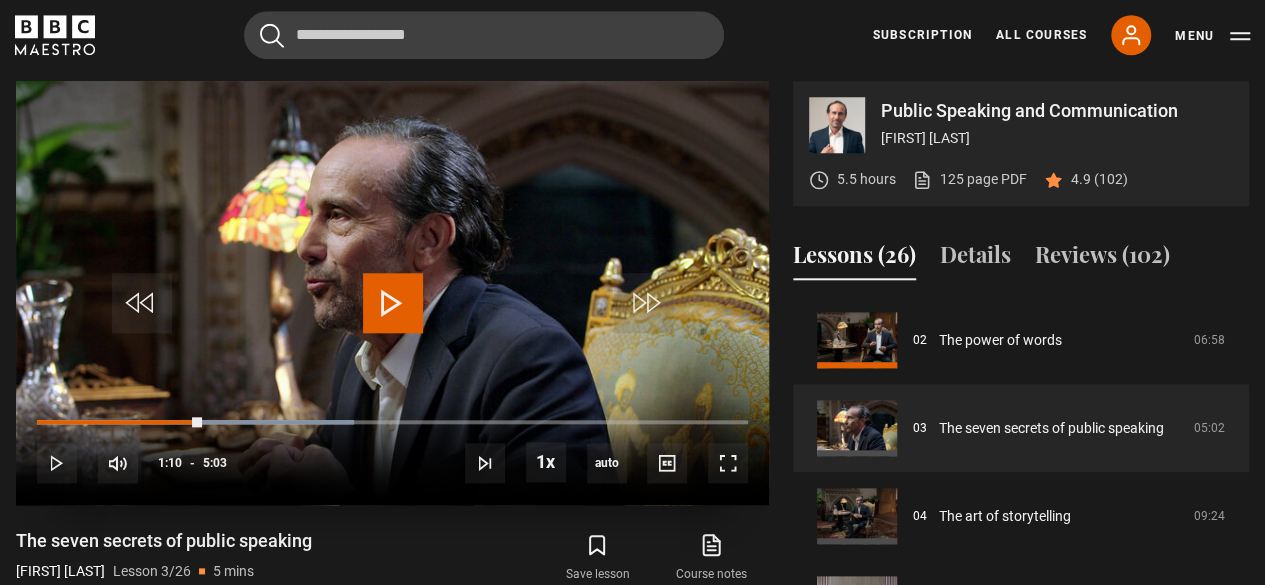 click at bounding box center [393, 303] 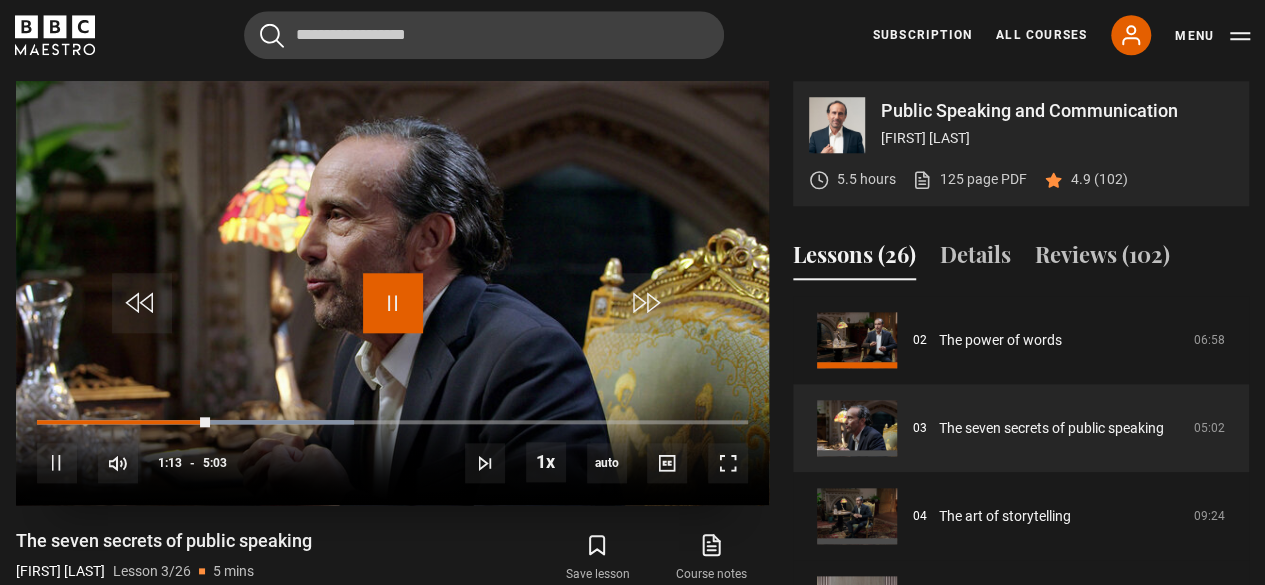 click at bounding box center (393, 303) 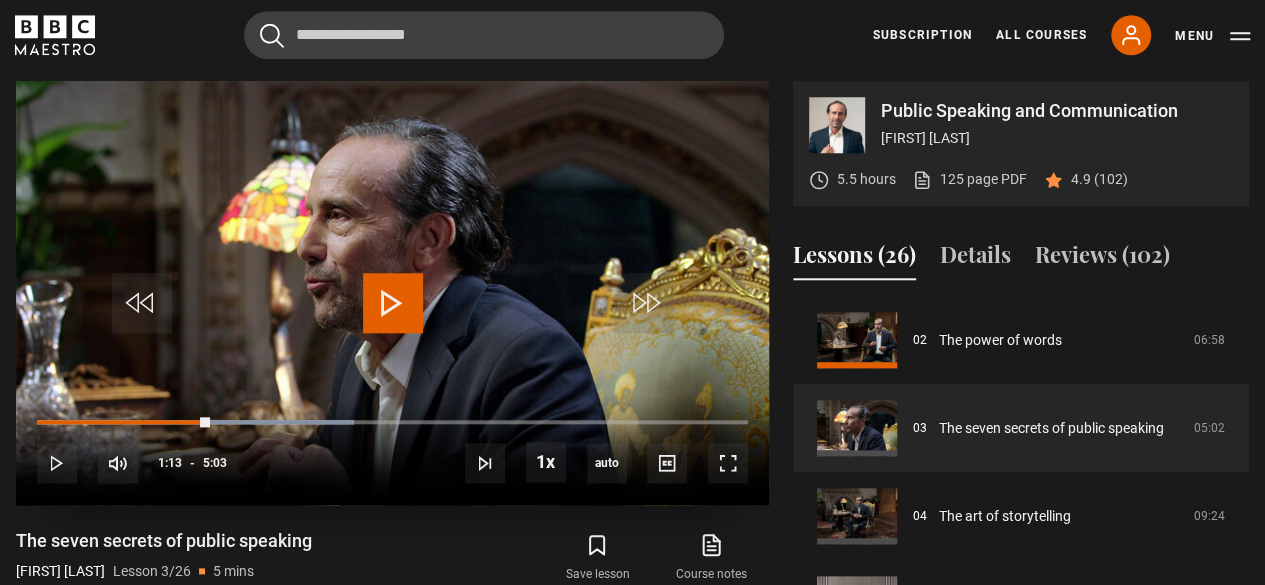 click at bounding box center (393, 303) 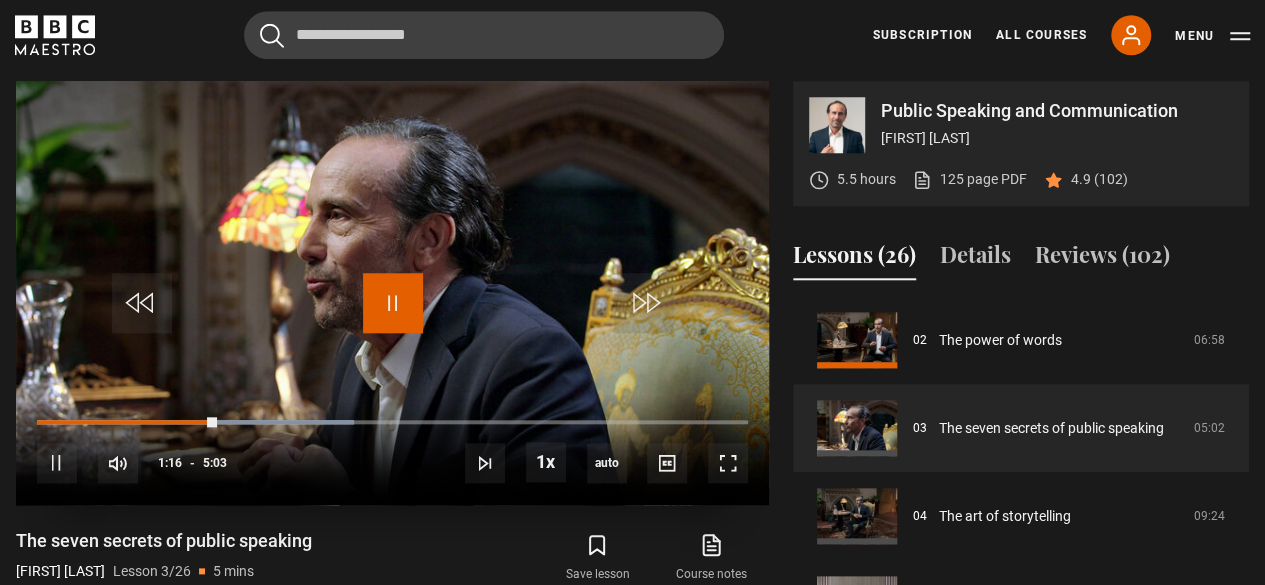 click at bounding box center [393, 303] 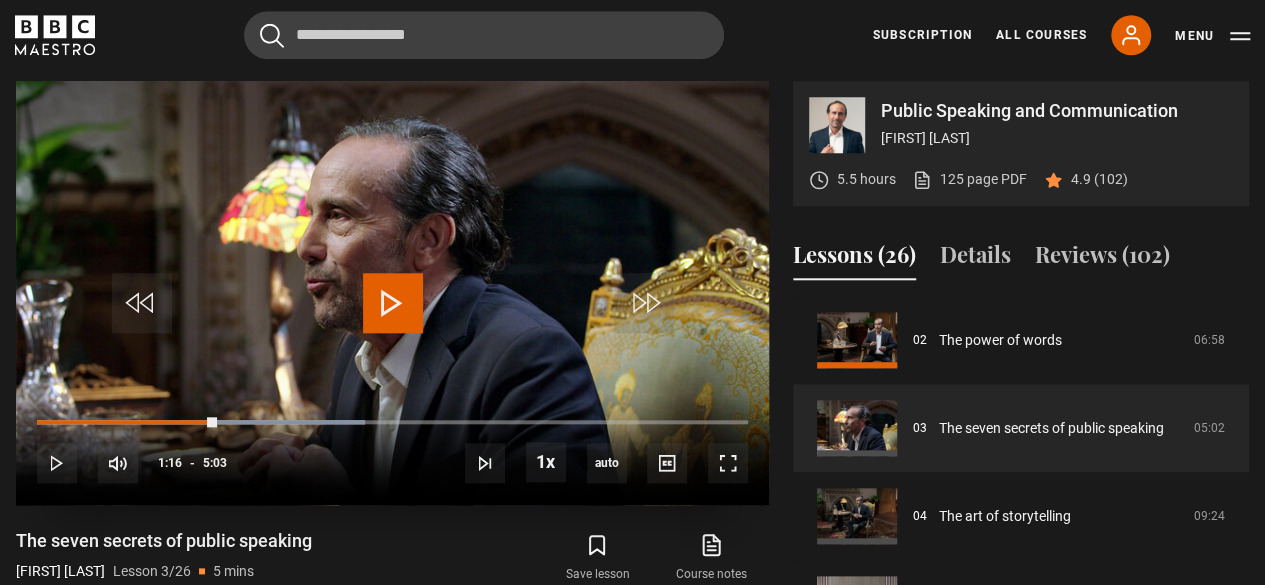 click at bounding box center (393, 303) 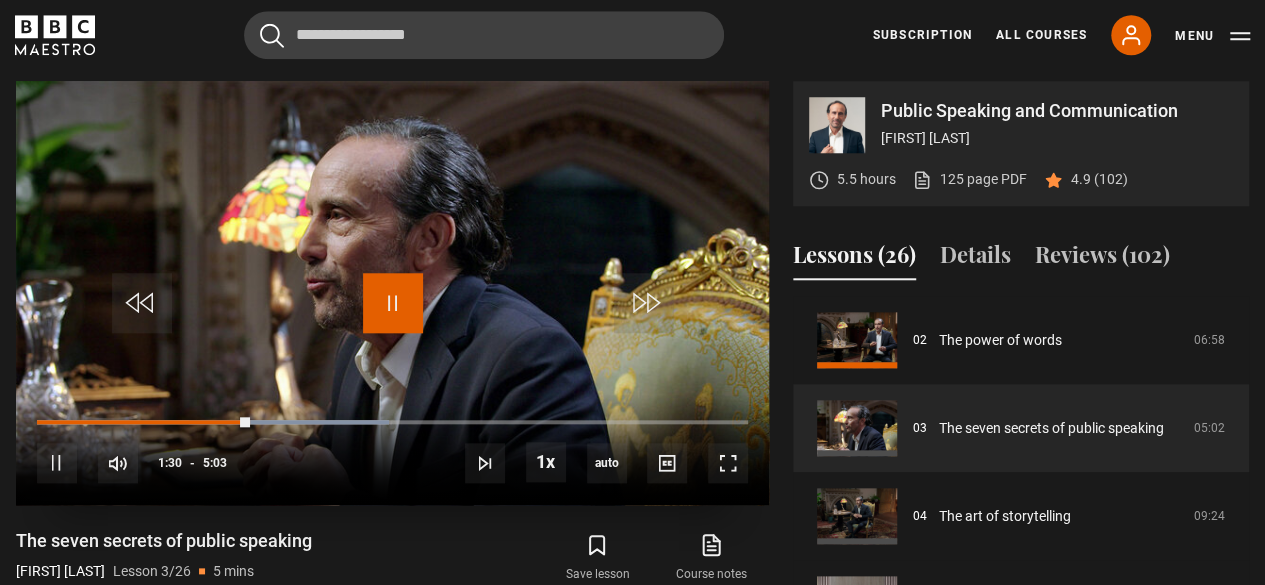 click at bounding box center (393, 303) 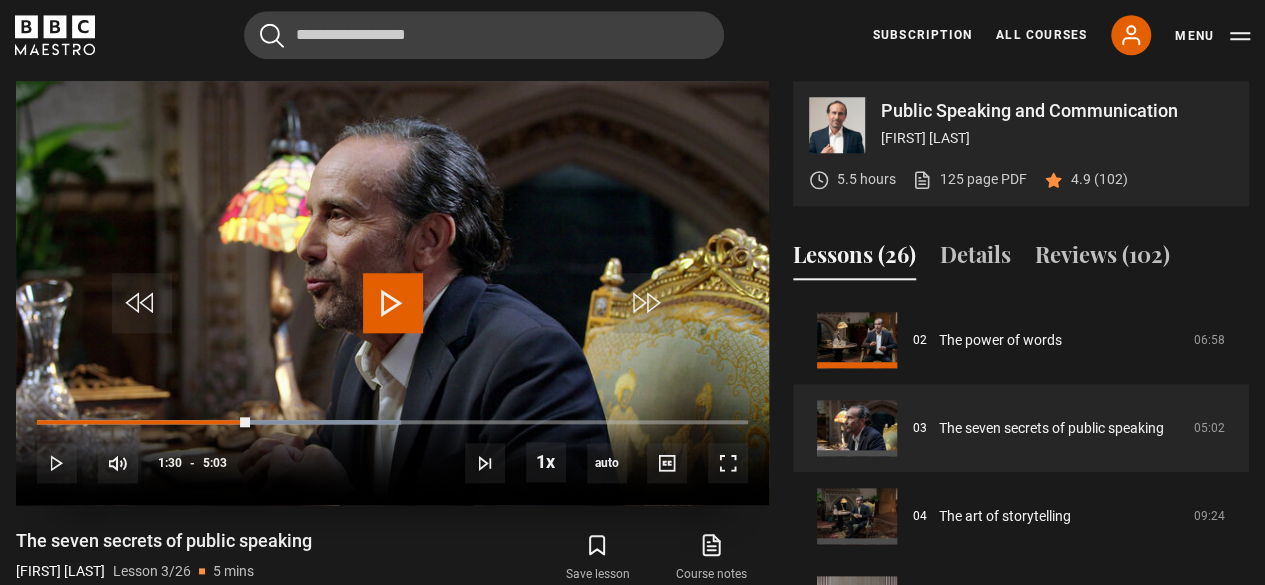 click at bounding box center (393, 303) 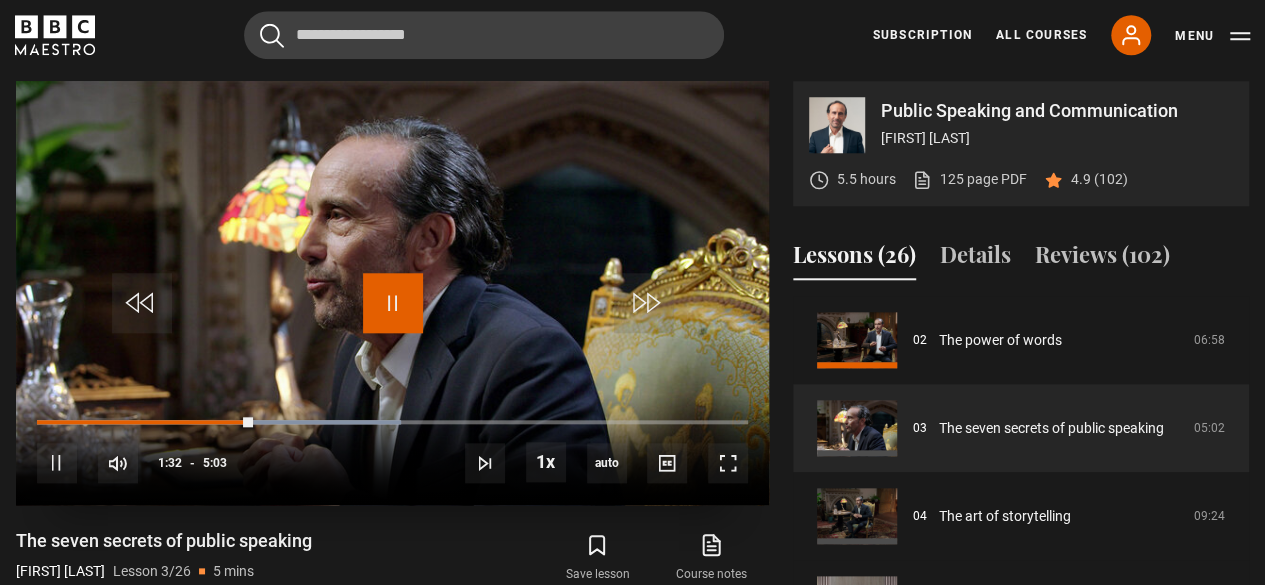 click at bounding box center [393, 303] 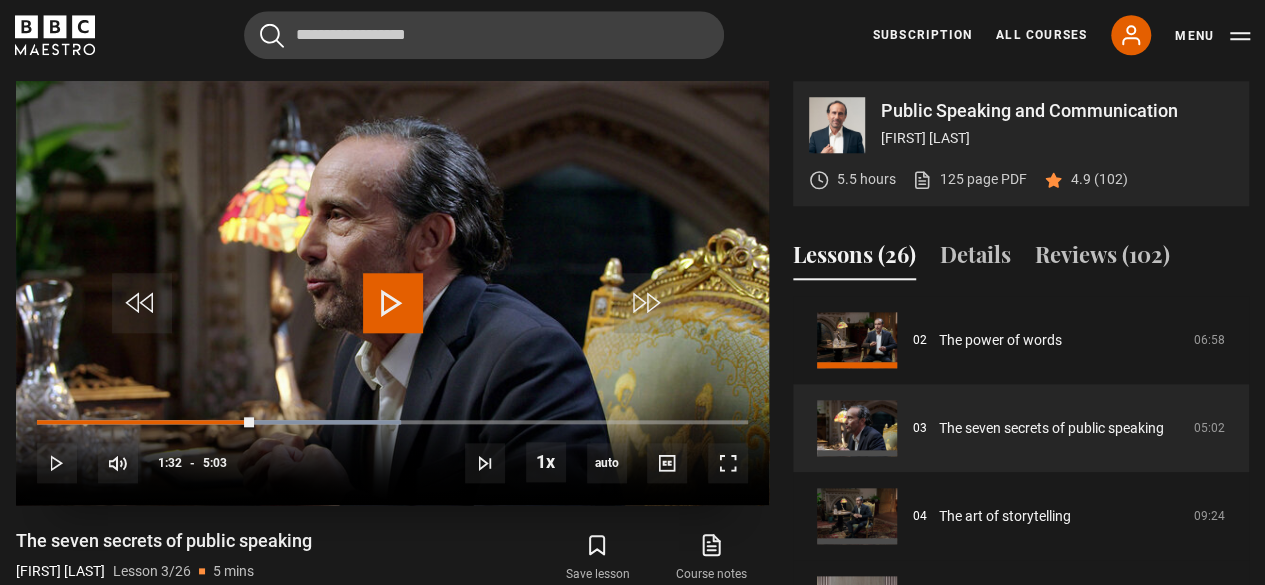 click at bounding box center (393, 303) 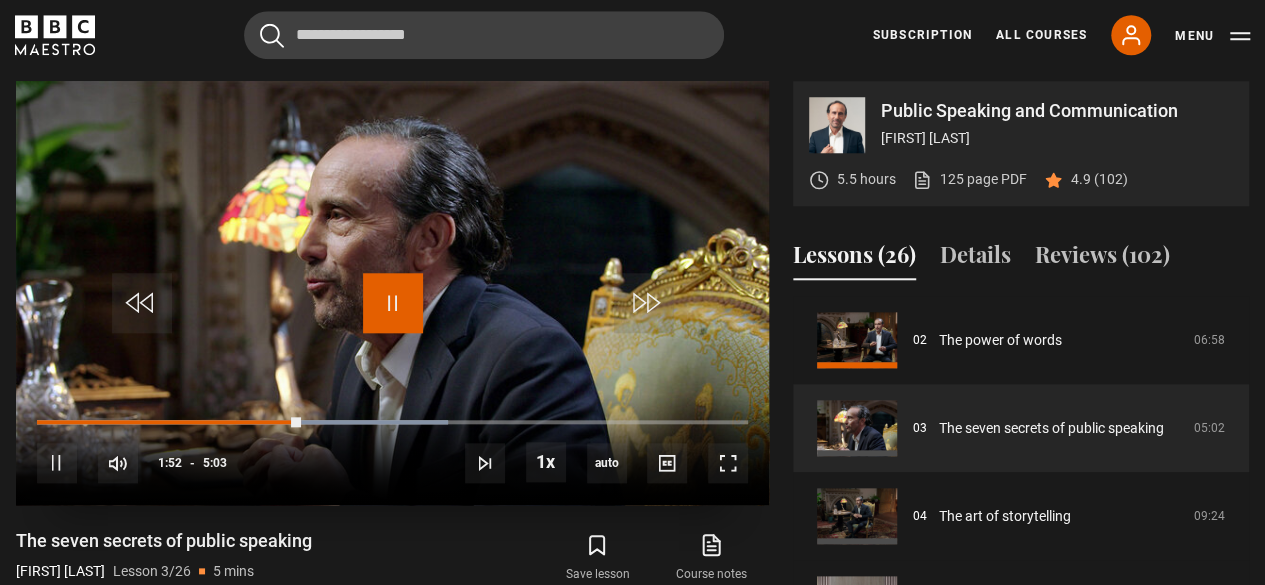 click at bounding box center (393, 303) 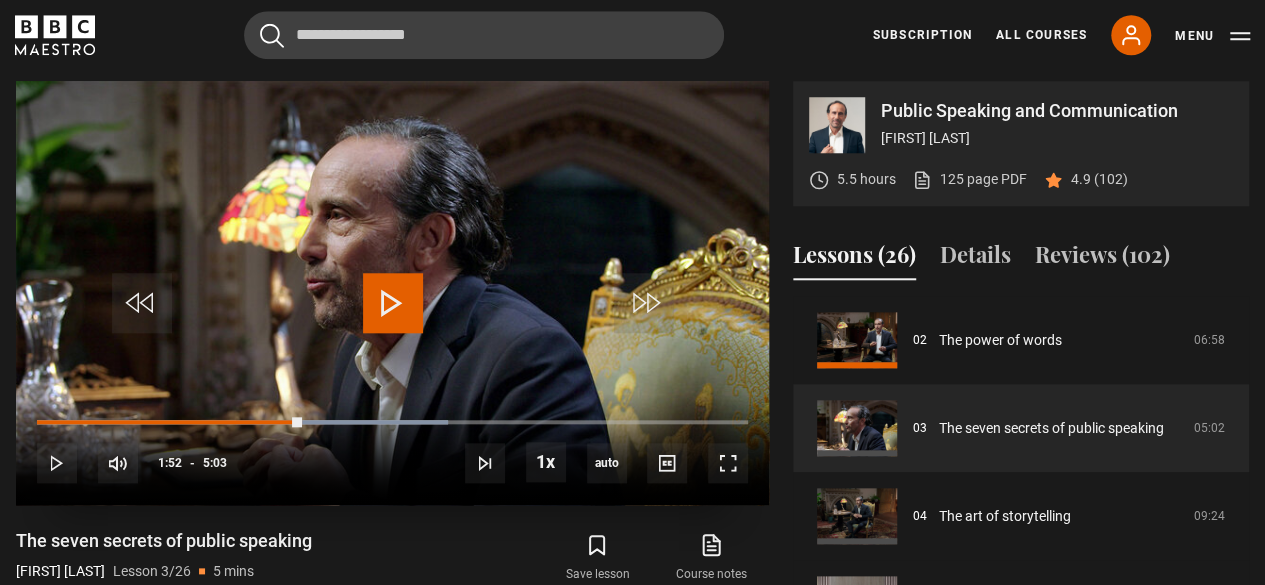 click at bounding box center (393, 303) 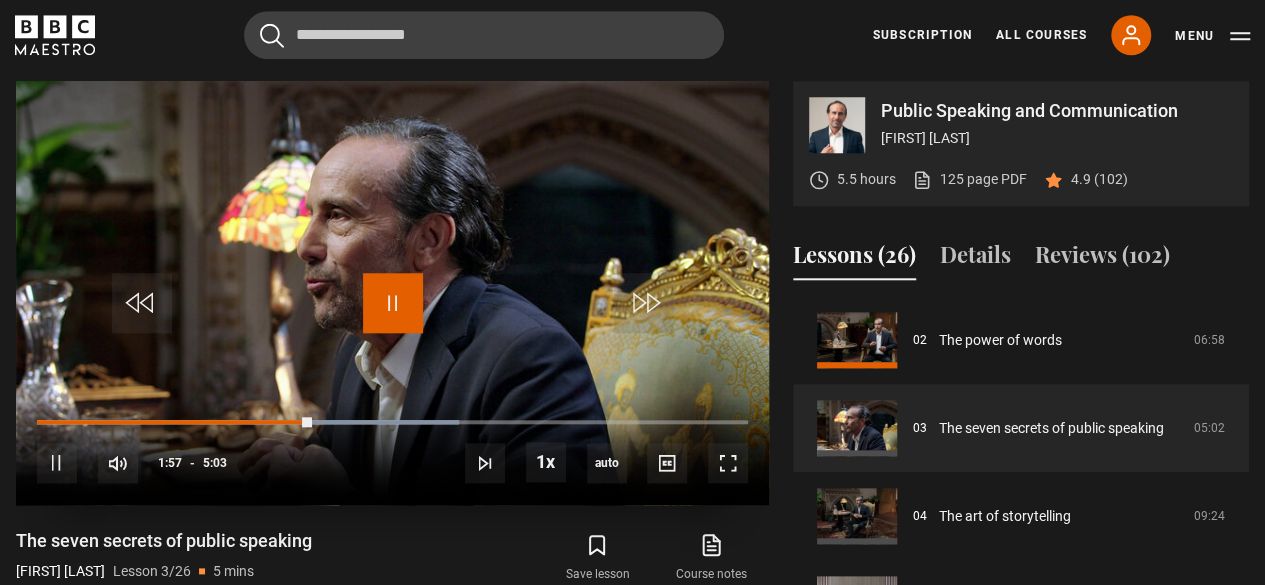 click at bounding box center (393, 303) 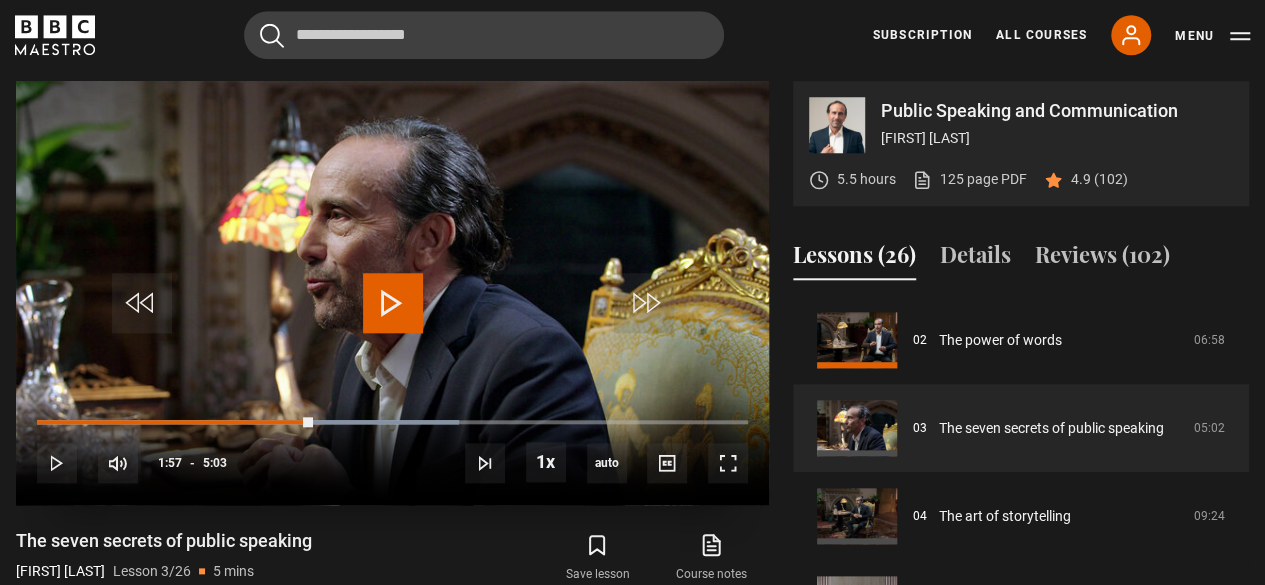 click at bounding box center (393, 303) 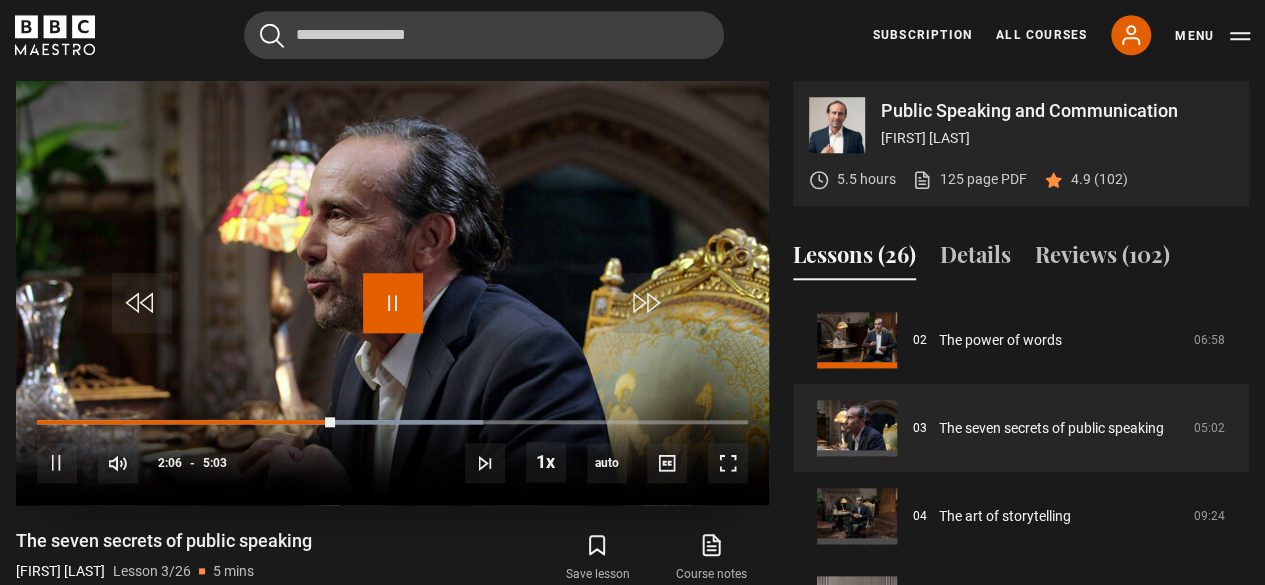 click at bounding box center (393, 303) 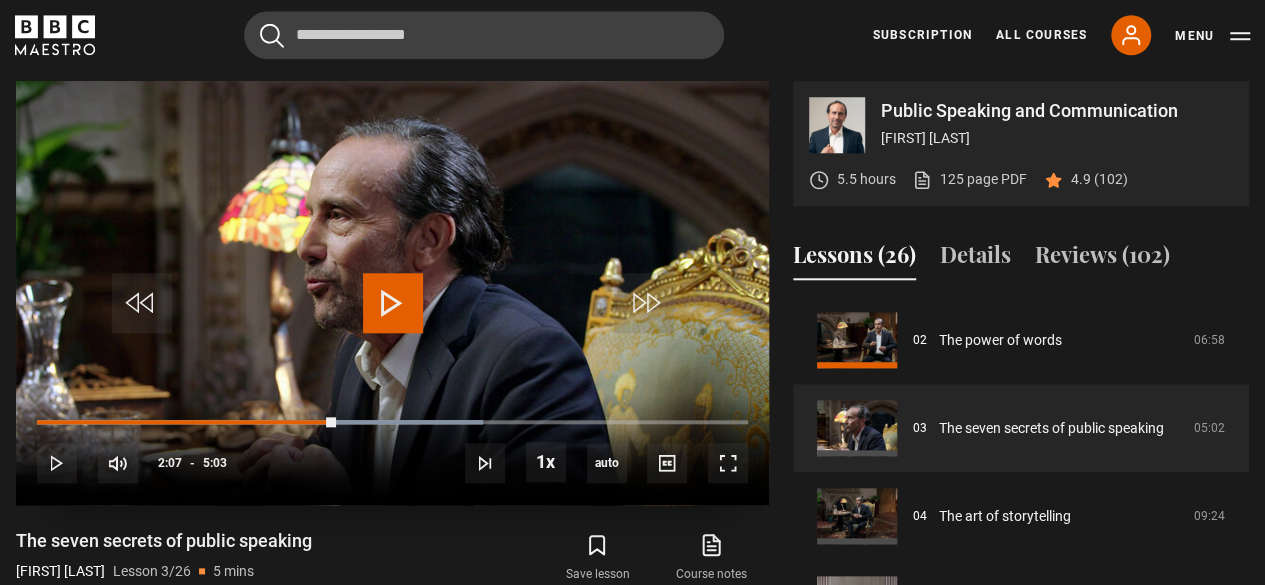 click at bounding box center [393, 303] 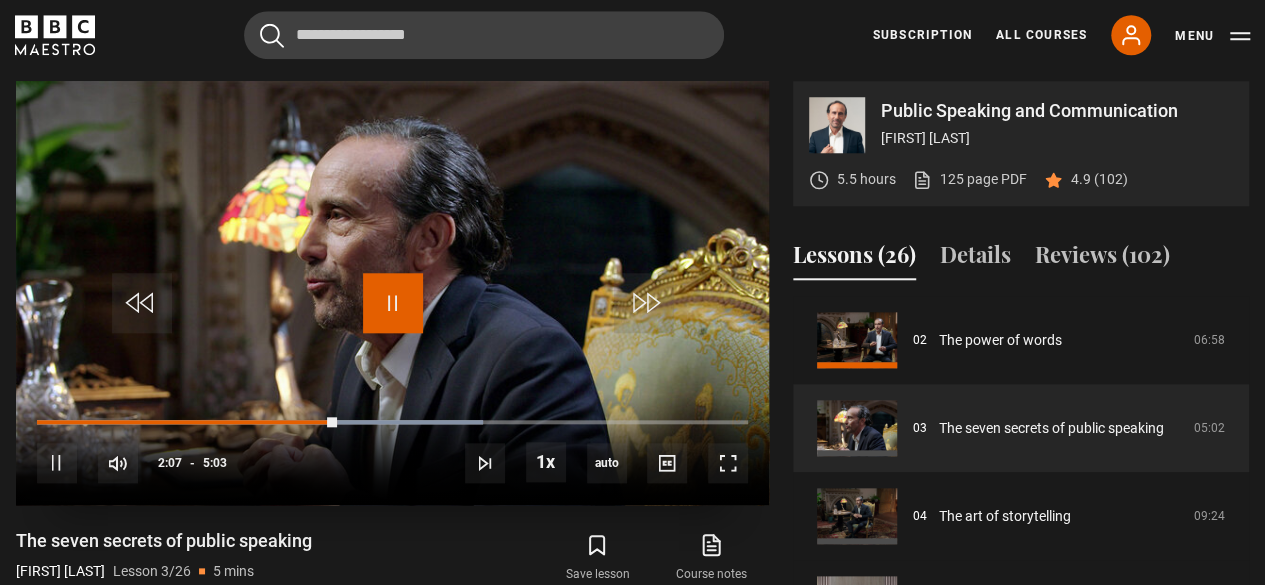 click at bounding box center (393, 303) 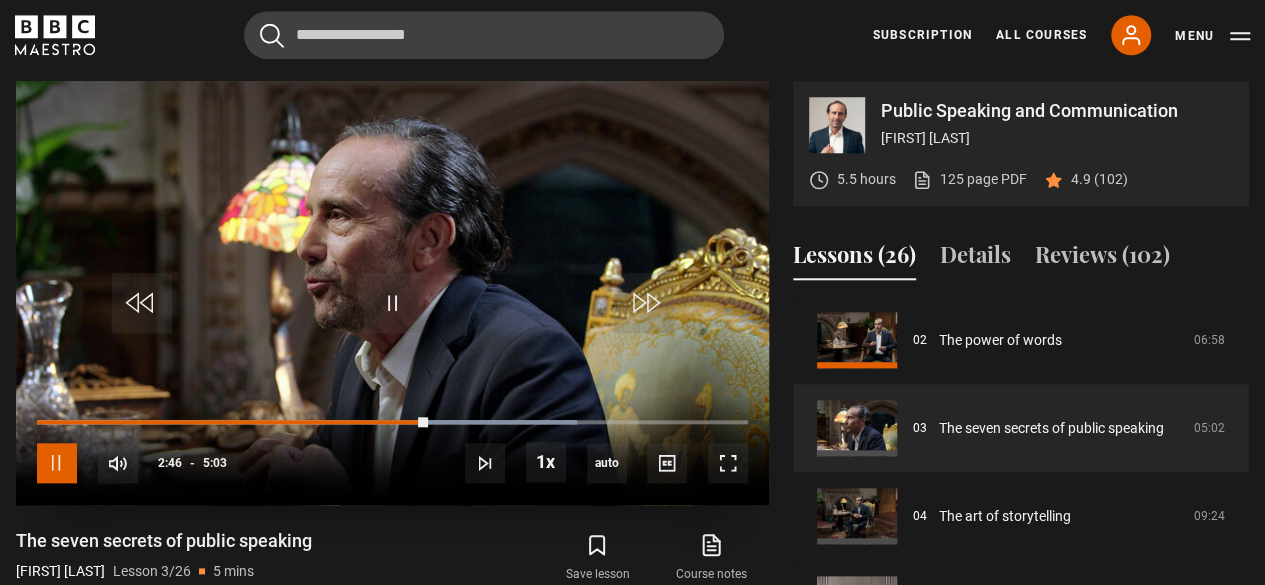 click at bounding box center [57, 463] 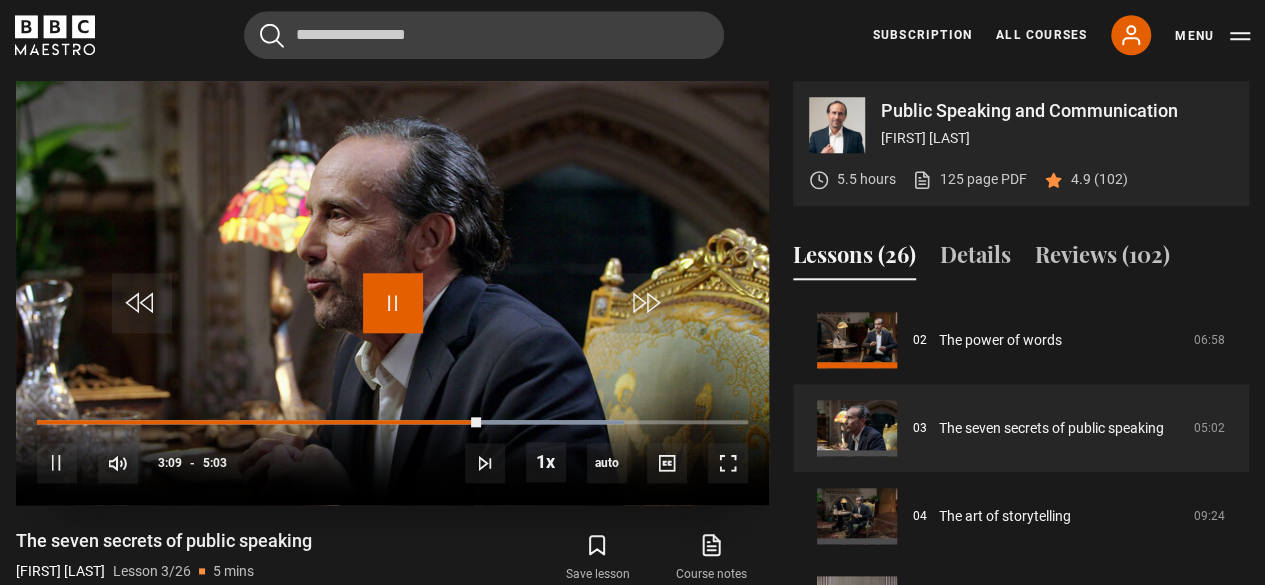 click at bounding box center [393, 303] 